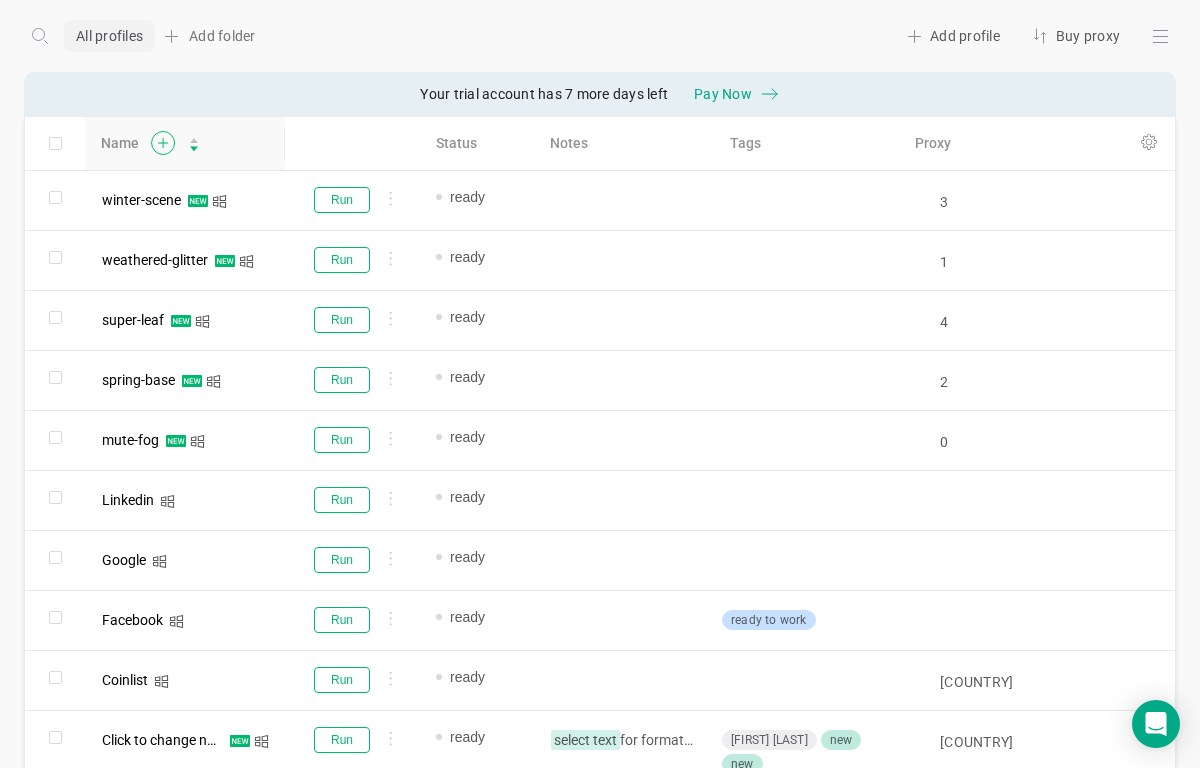 scroll, scrollTop: 0, scrollLeft: 0, axis: both 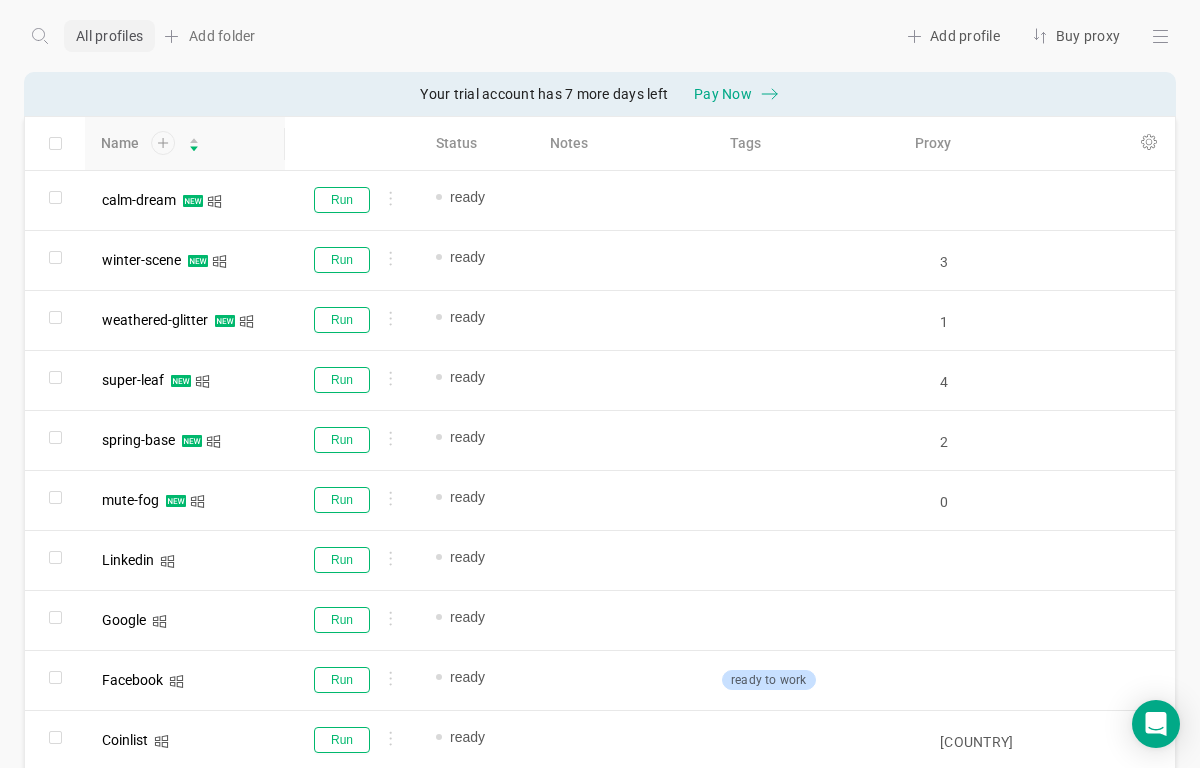 click 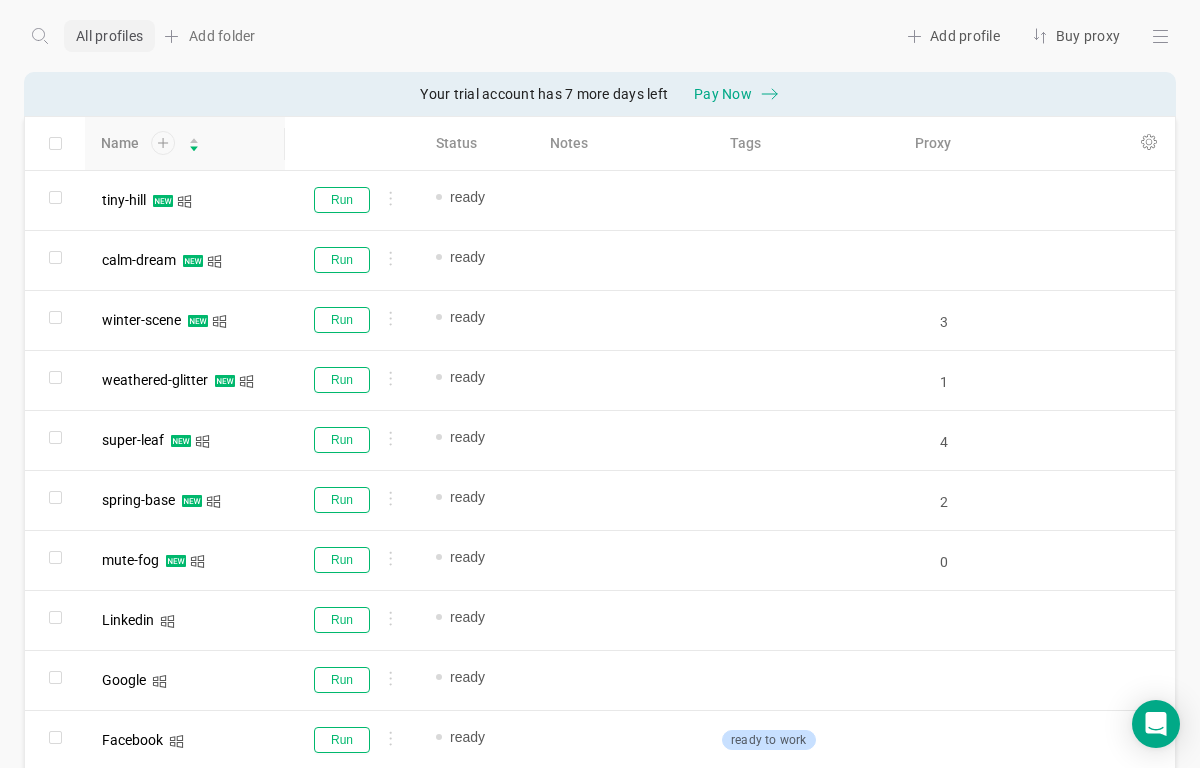 click 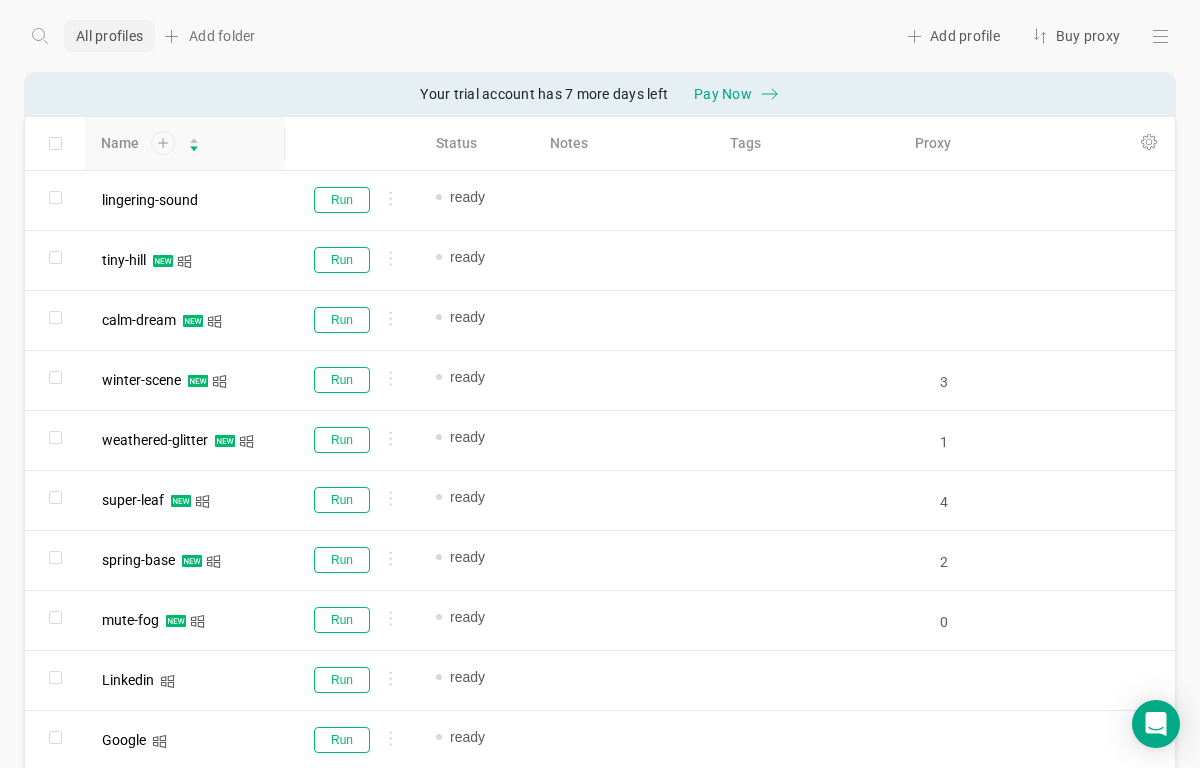 click 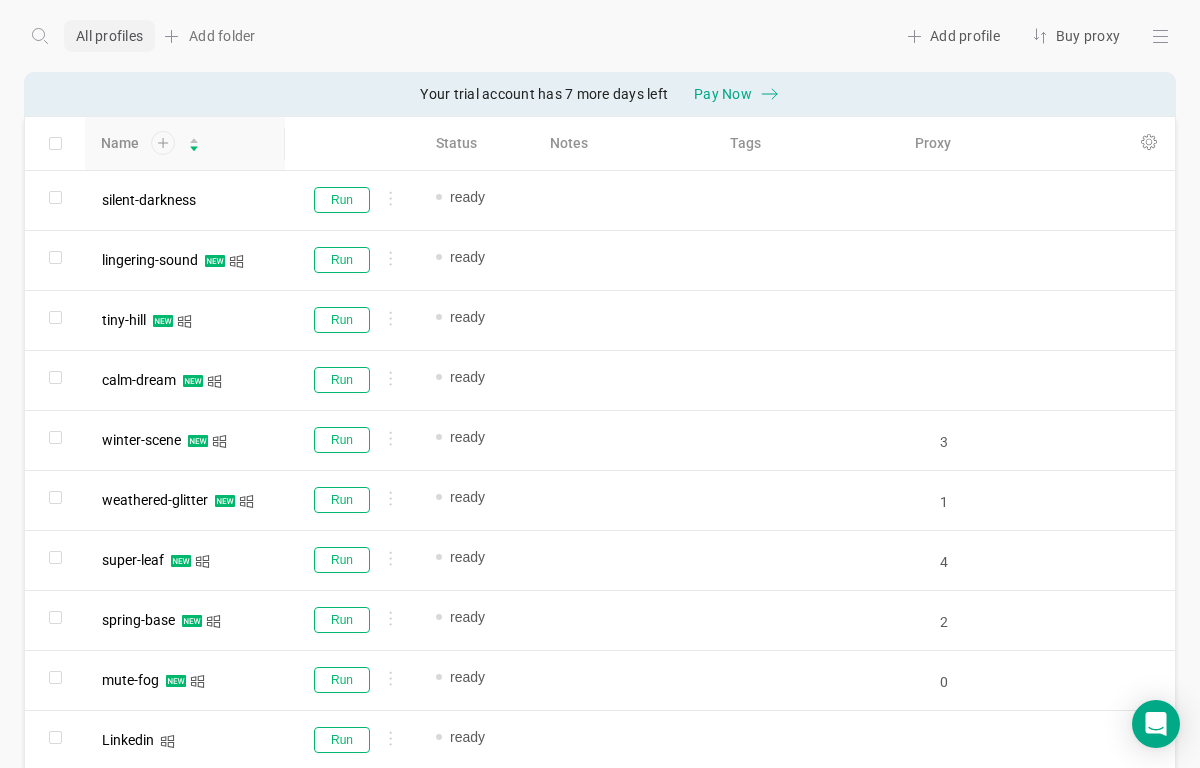 click 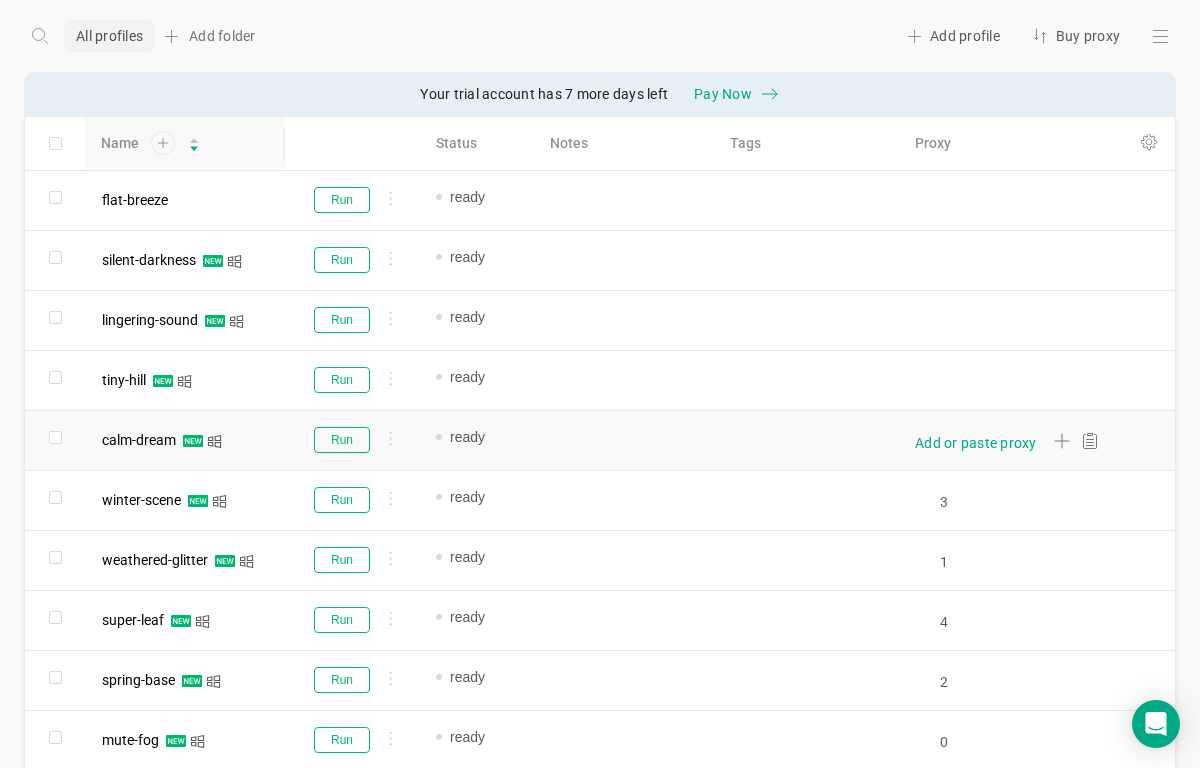 click on "Add or paste proxy" at bounding box center [976, 443] 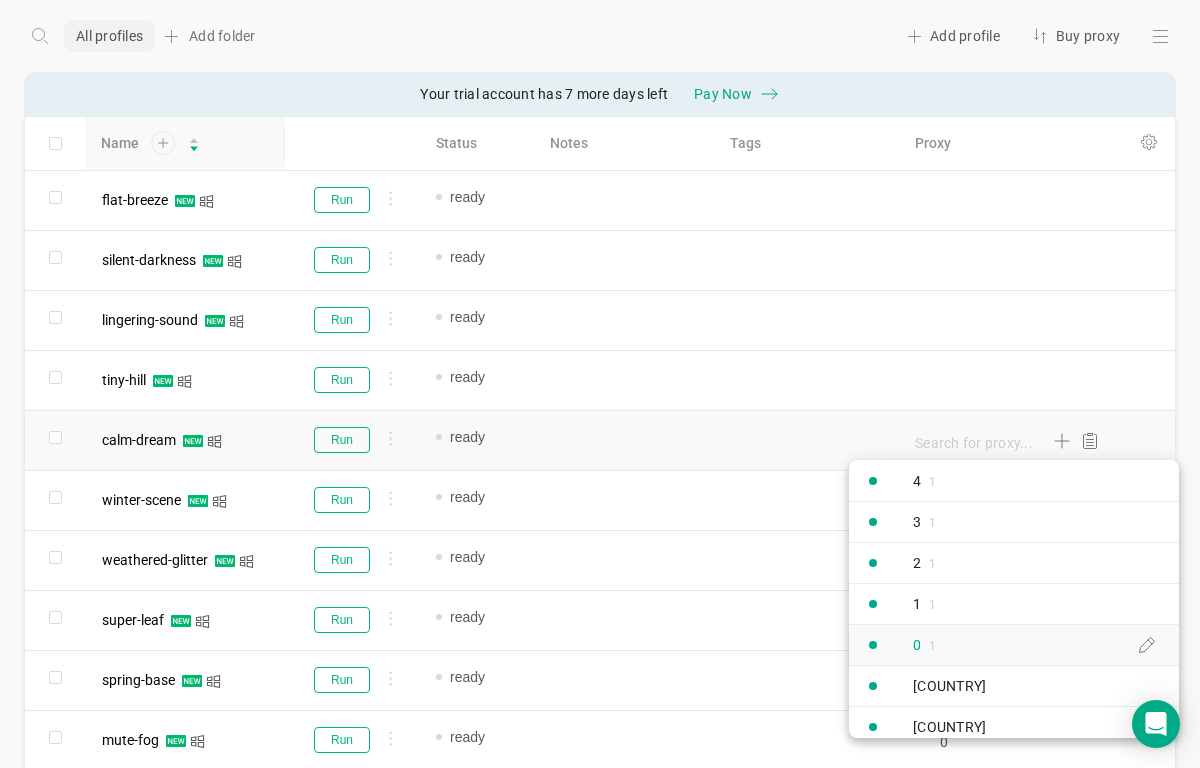 click on "0 1" at bounding box center [900, 645] 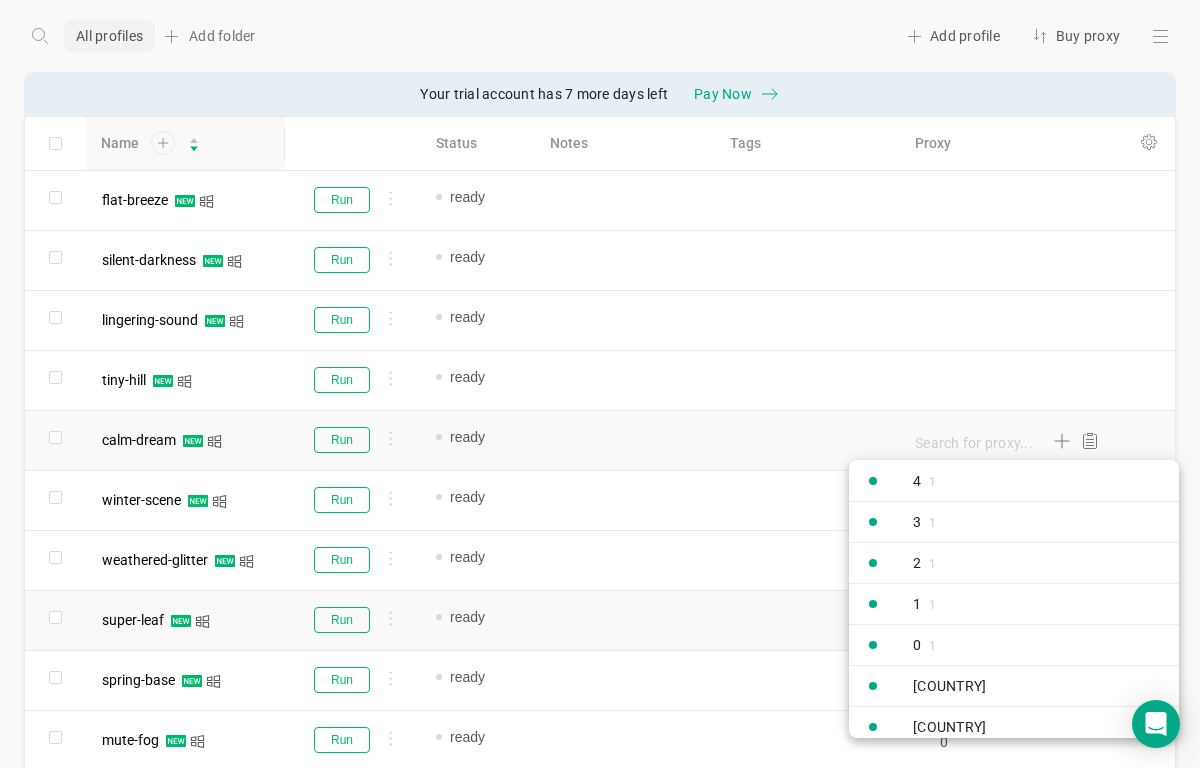 type on "0" 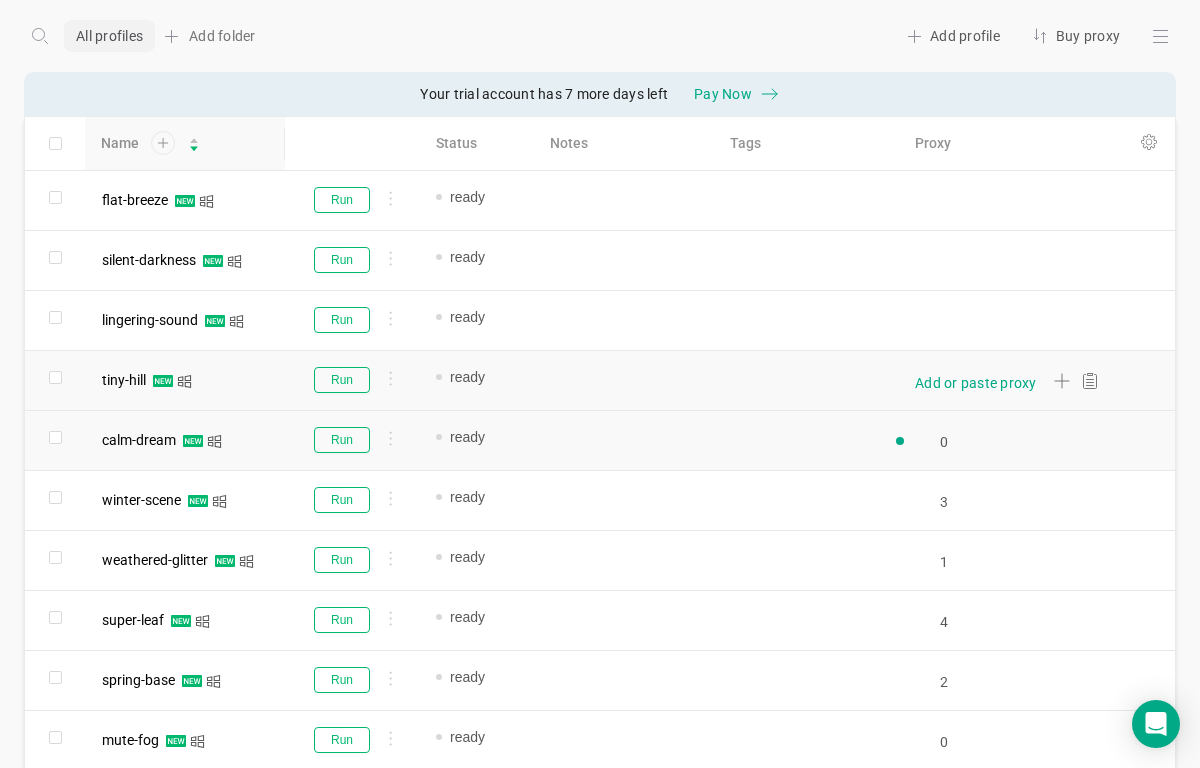 click on "Add or paste proxy" at bounding box center [976, 383] 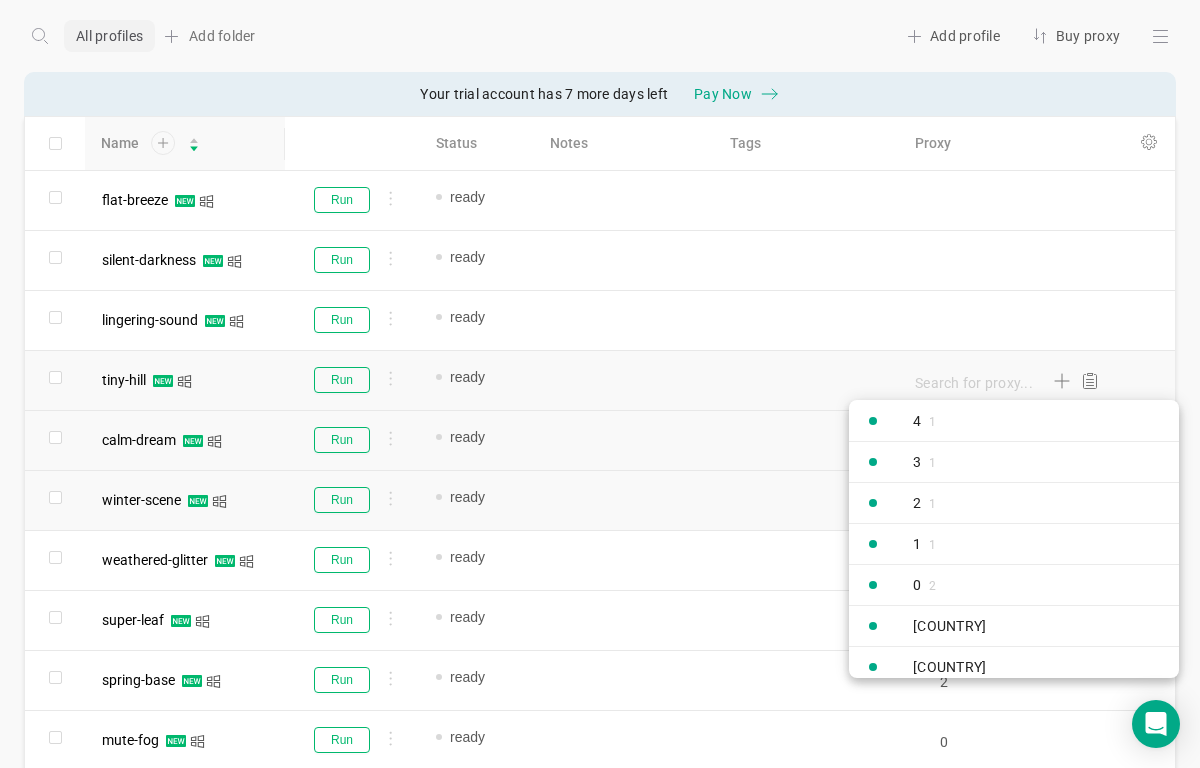 drag, startPoint x: 923, startPoint y: 547, endPoint x: 934, endPoint y: 489, distance: 59.03389 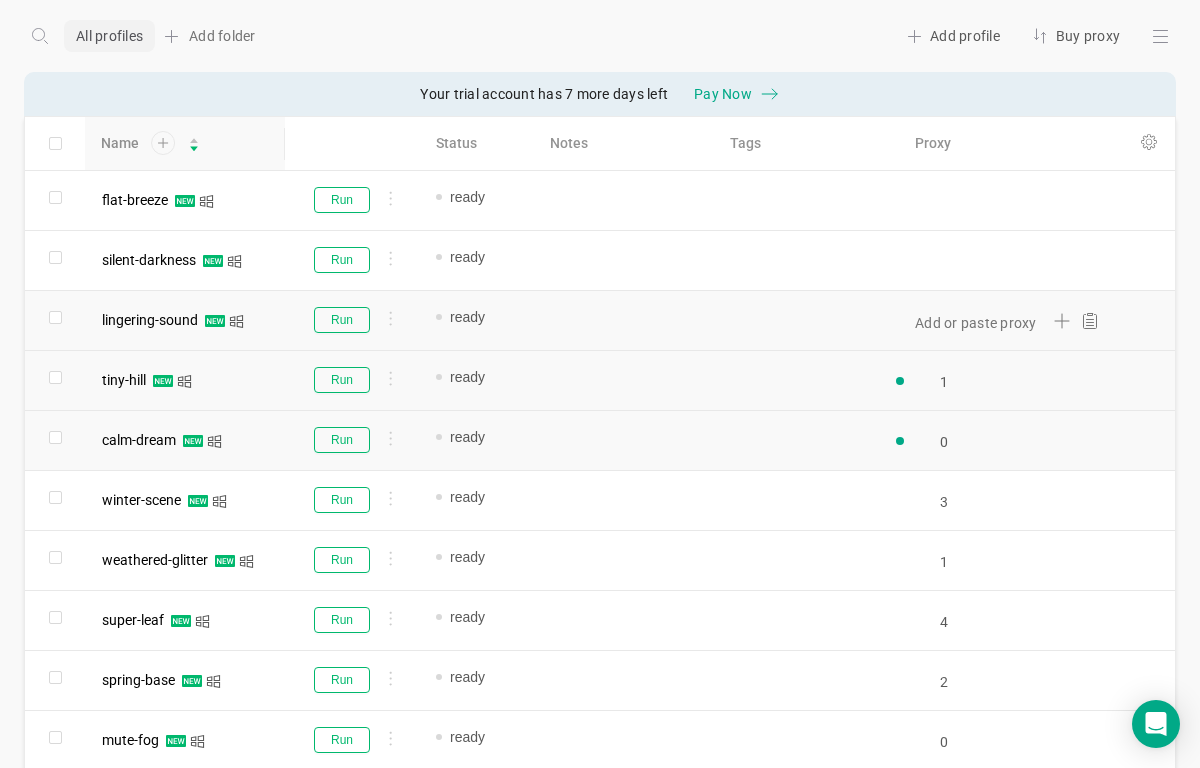click on "Add or paste proxy" at bounding box center (1003, 320) 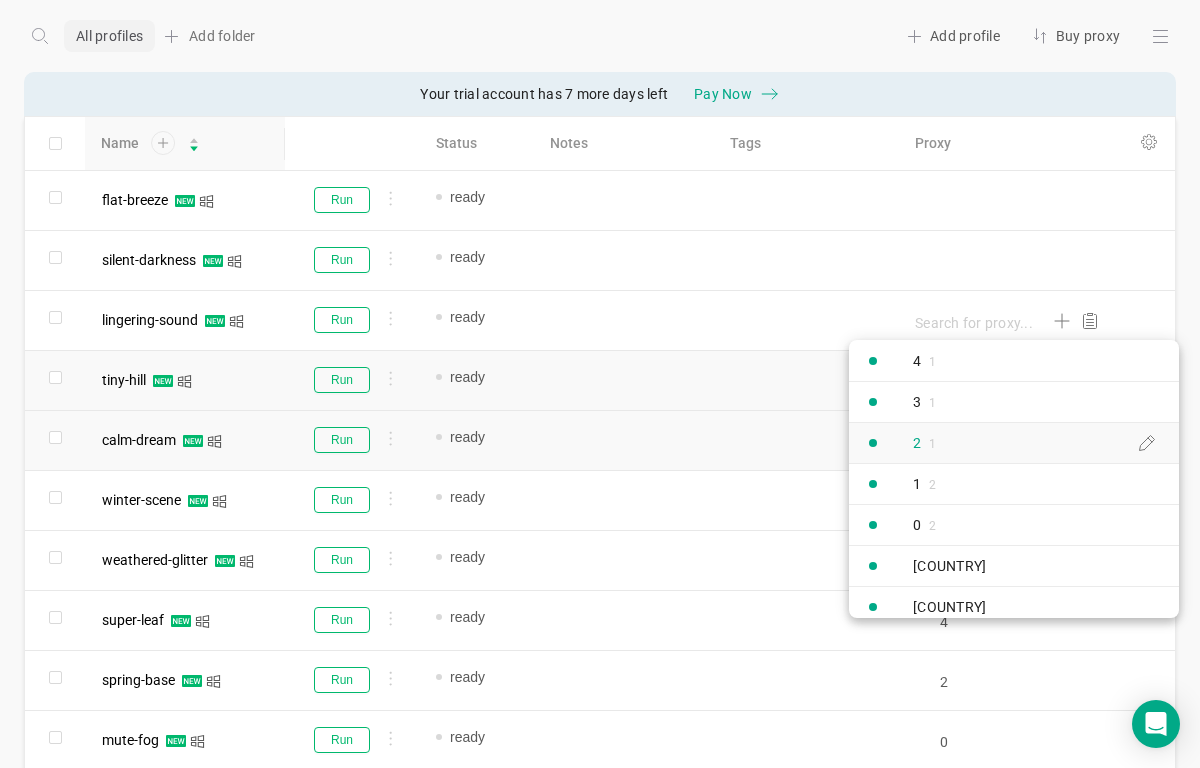 click on "2 1" at bounding box center [900, 443] 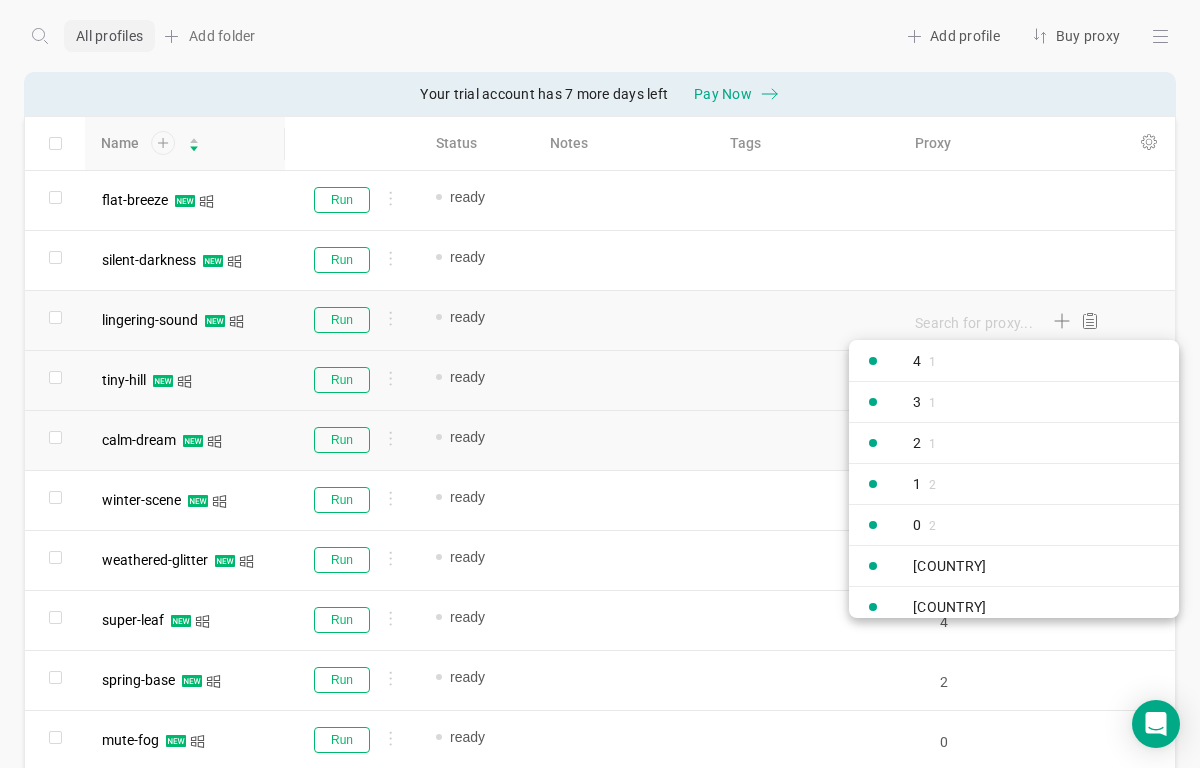 type on "2" 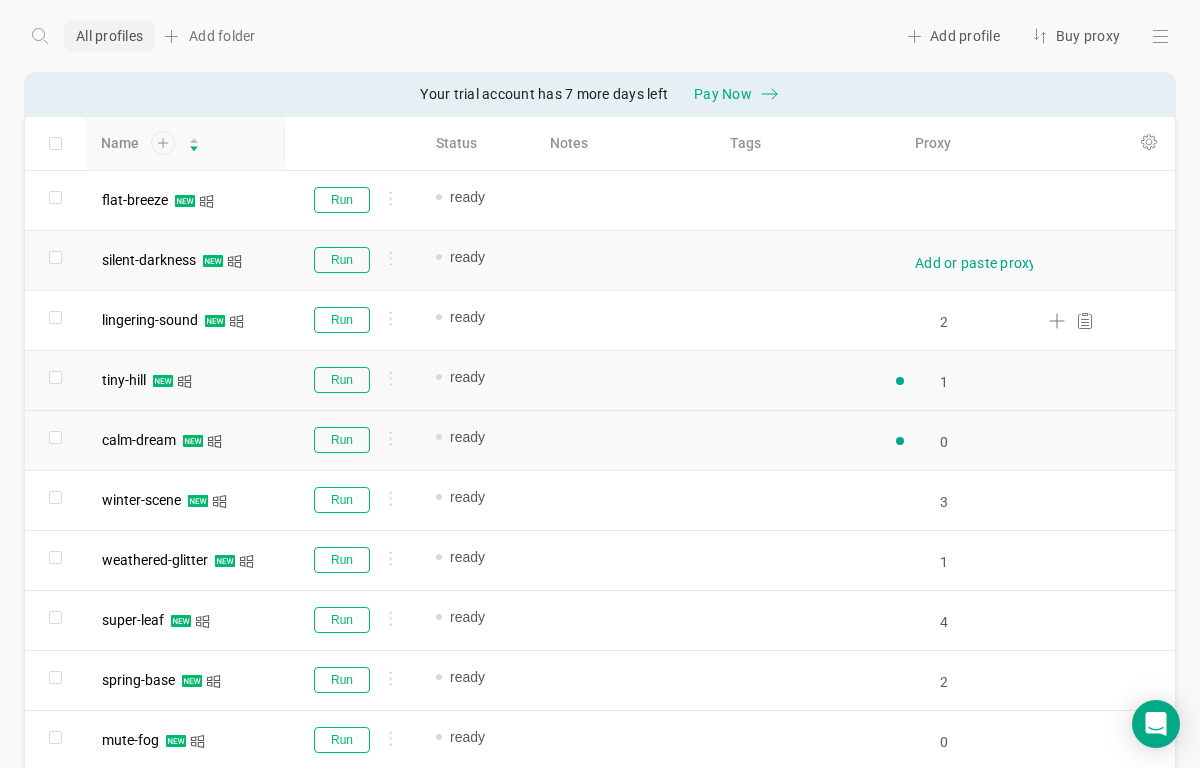 click on "Add or paste proxy" at bounding box center [976, 263] 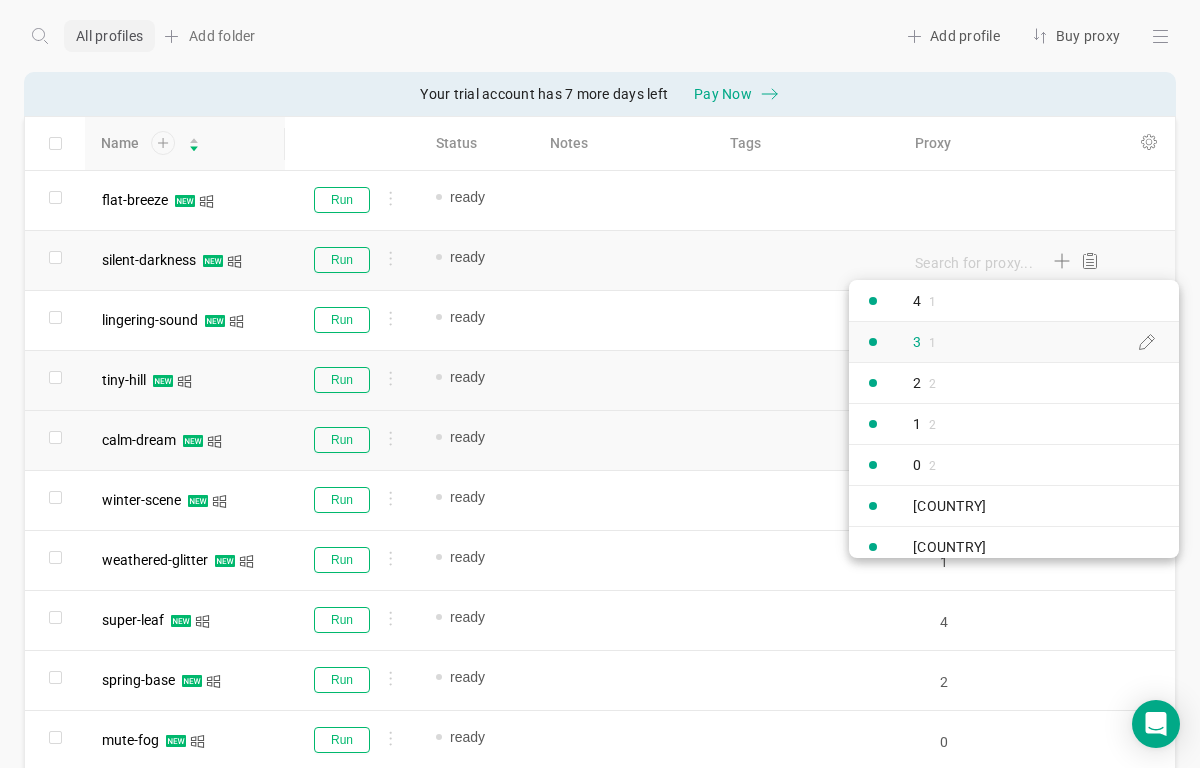click on "1" at bounding box center (932, 342) 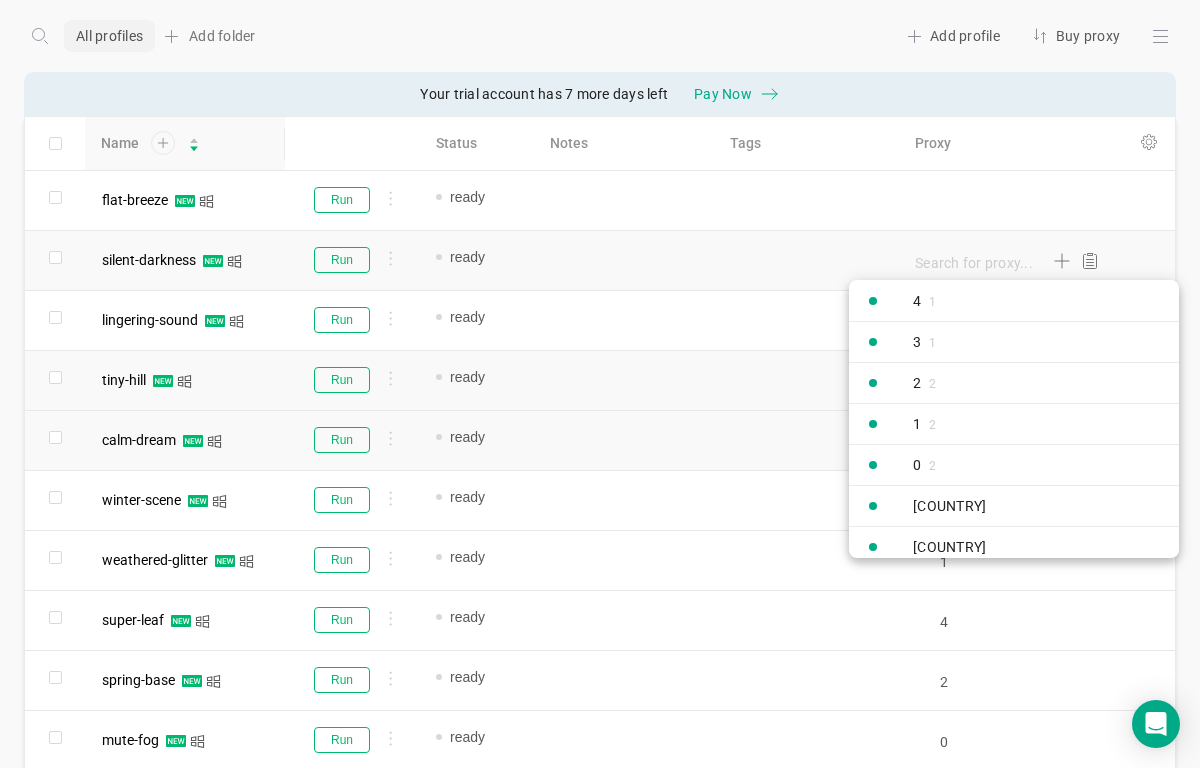 type on "3" 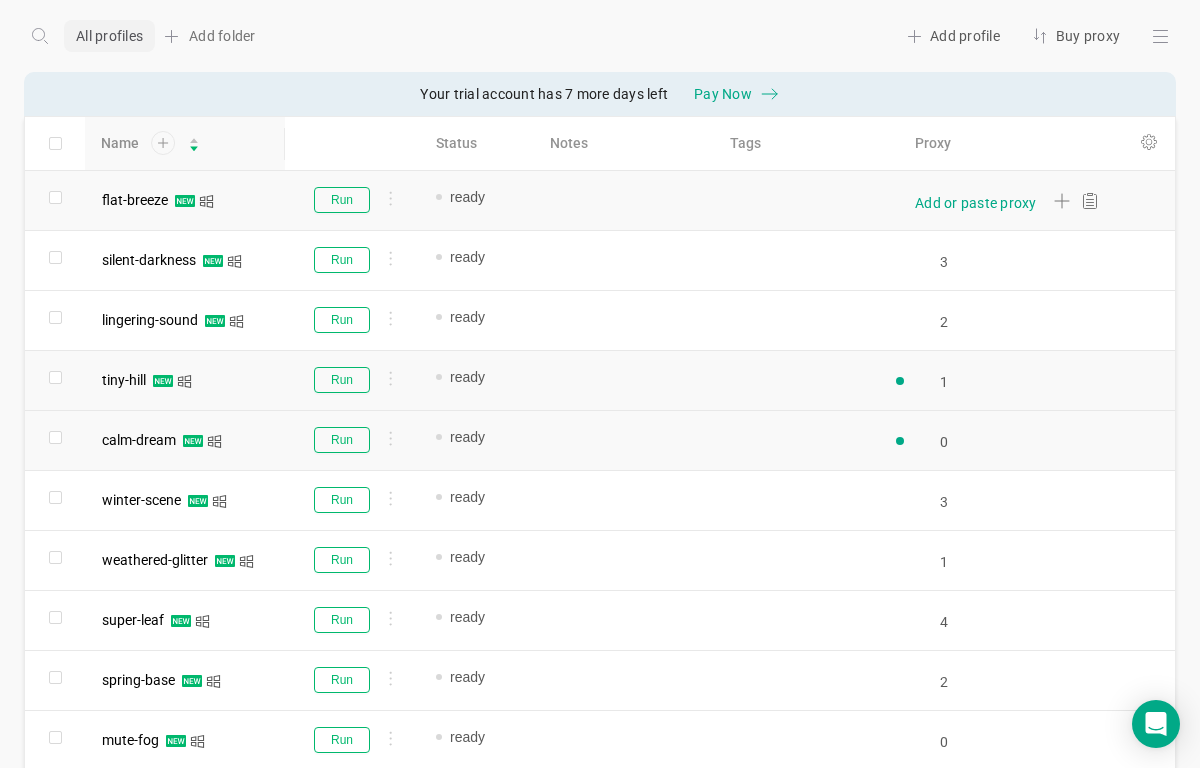 click on "Add or paste proxy" at bounding box center [976, 203] 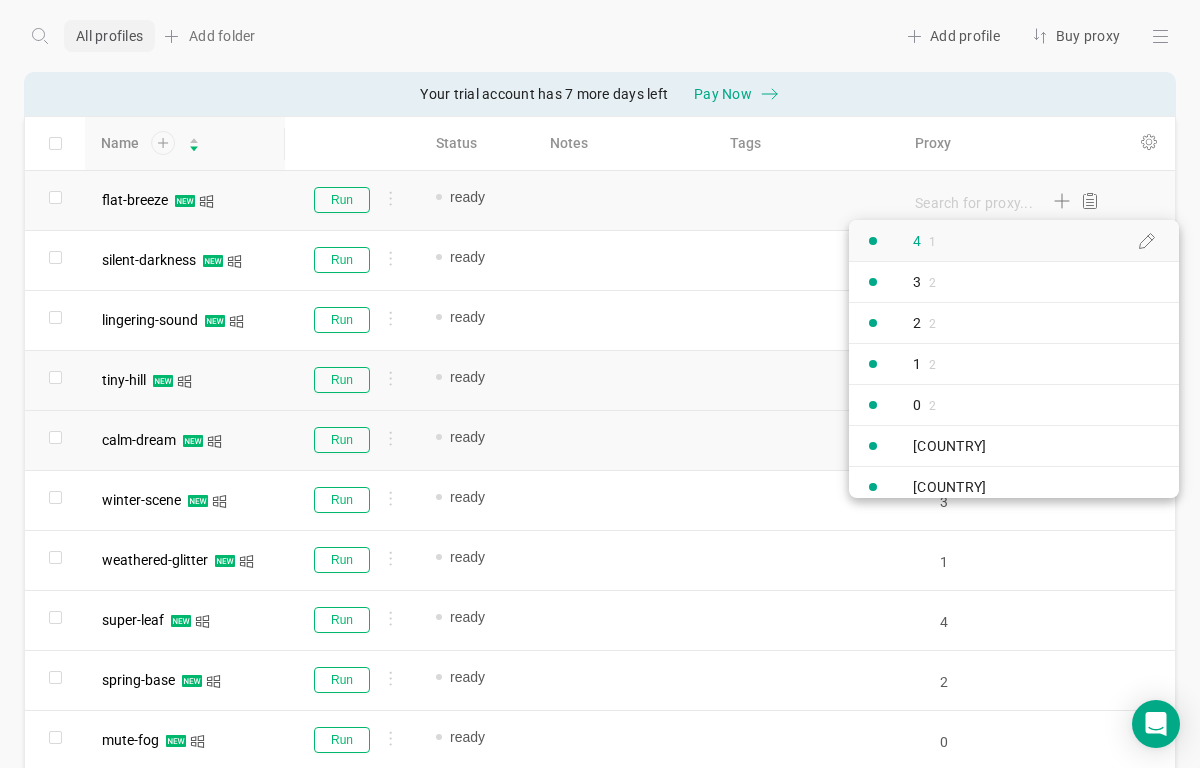 click on "4 1" at bounding box center [900, 241] 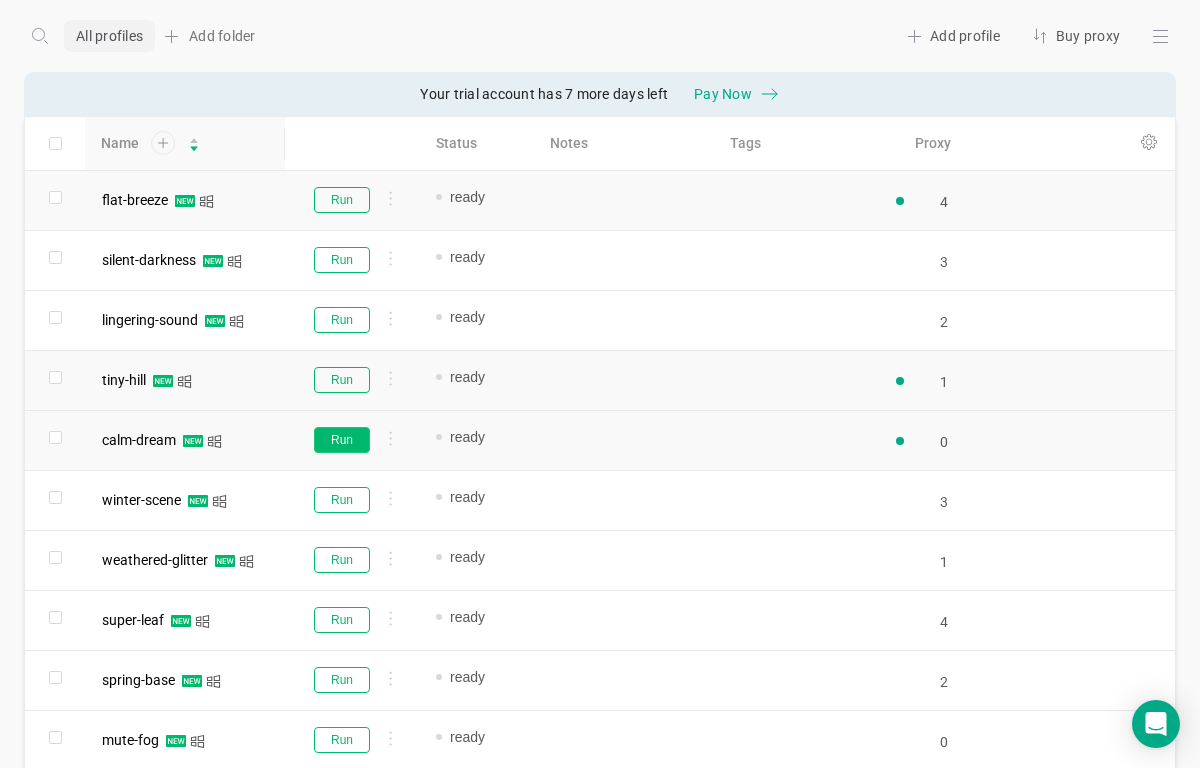 click on "Run" at bounding box center (342, 440) 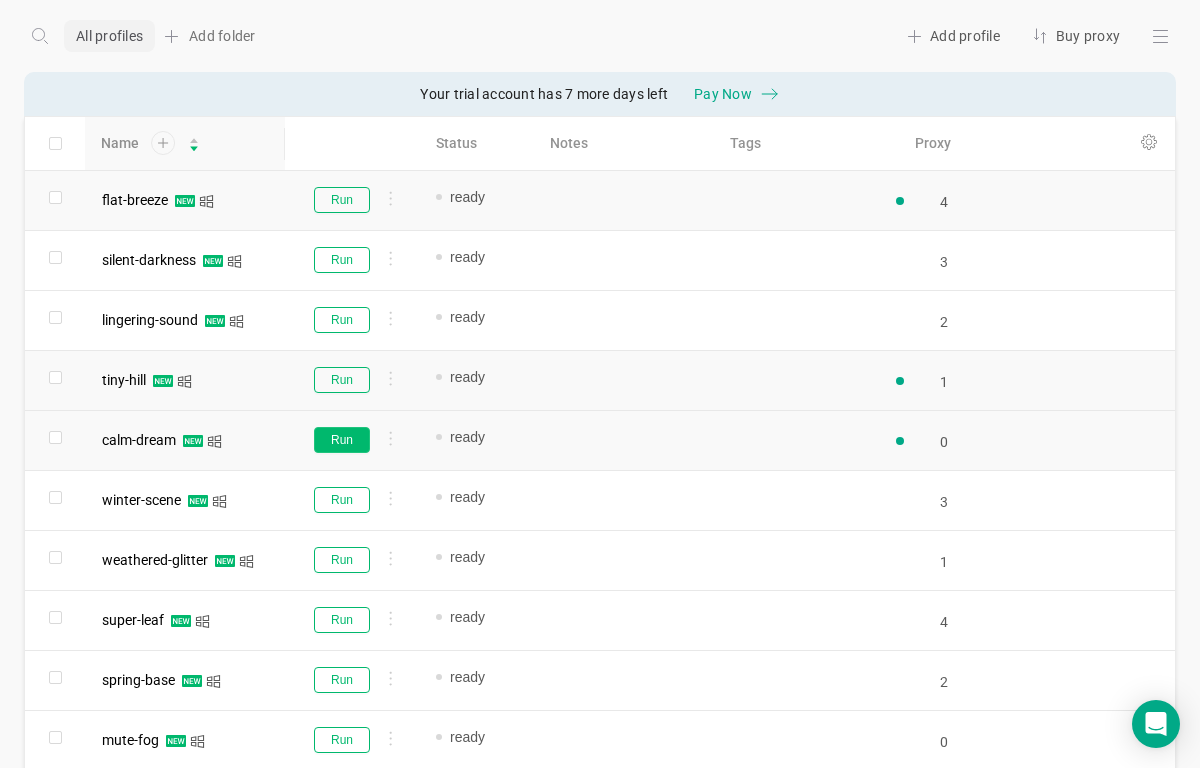 click on "Back to all profiles All profiles Add folder Add profile Buy proxy Your trial account has    7   more days left  Pay Now Share Profile Add to Folder Edit extensions Clone Edit tags Update fingerprint Export Proxy Delete Run profile Stop profile Your first profile is ready! Click on the profile to check its proxy, timezone, cookies, geolocation, and other quick settings. Go to quick settings 1   of   4 Name Status Notes Tags Proxy flat-breeze Run ready Add note                                                                                                                                               Add tag... 4 4 silent-darkness Run ready Add note                                                                                                                                               Add tag... 3 3 lingering-sound Run ready Add note                                                                                                                                               Add tag... 2 2 tiny-hill Run" at bounding box center [600, 384] 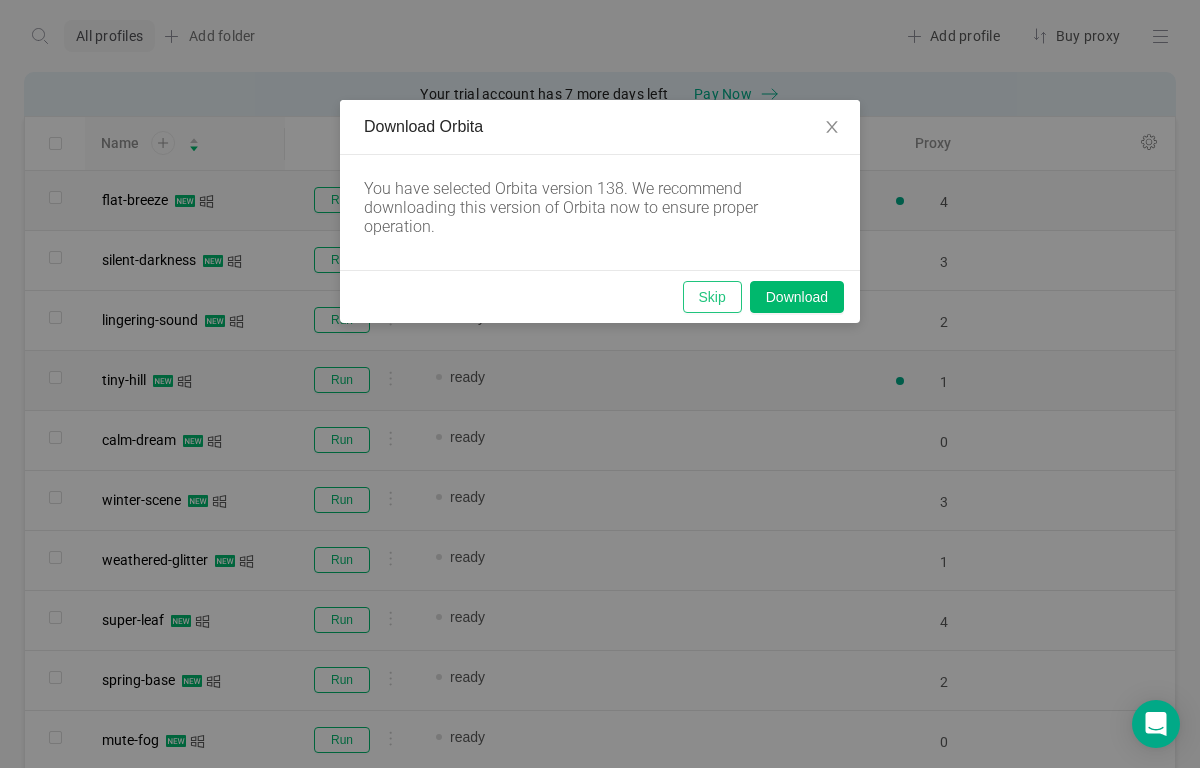 click on "Skip" at bounding box center [712, 297] 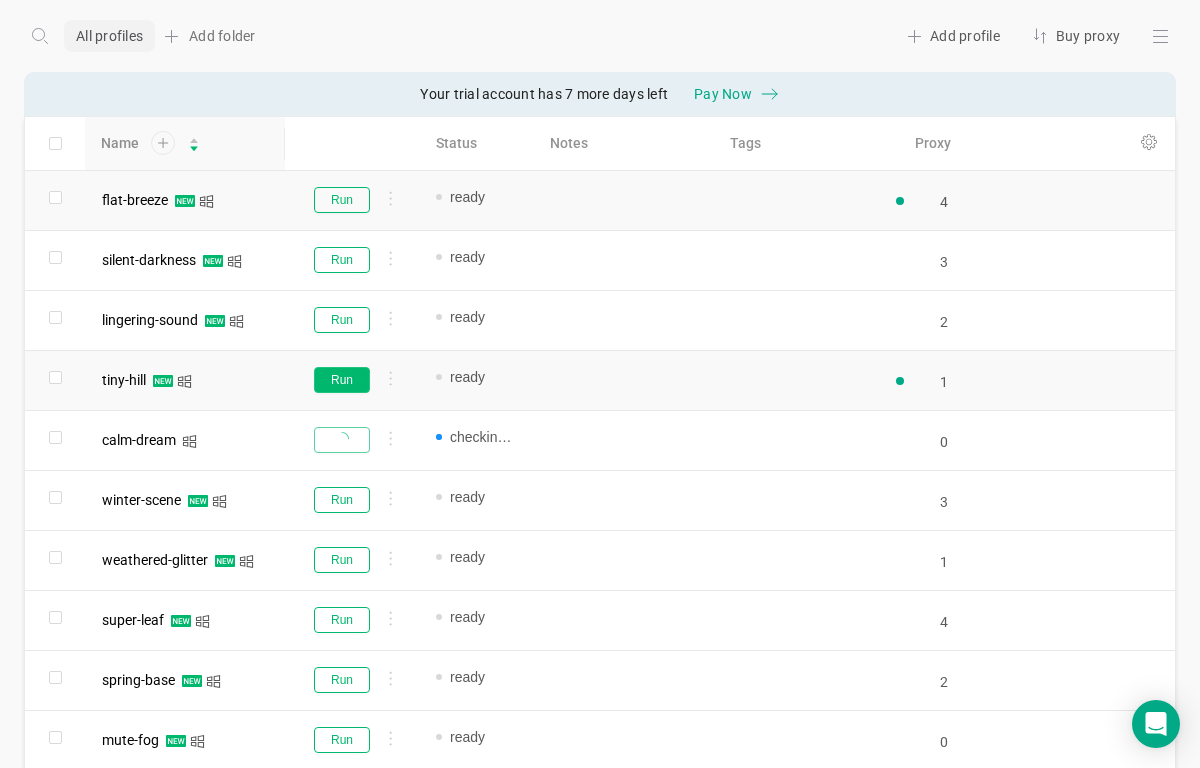 click on "Run" at bounding box center (342, 380) 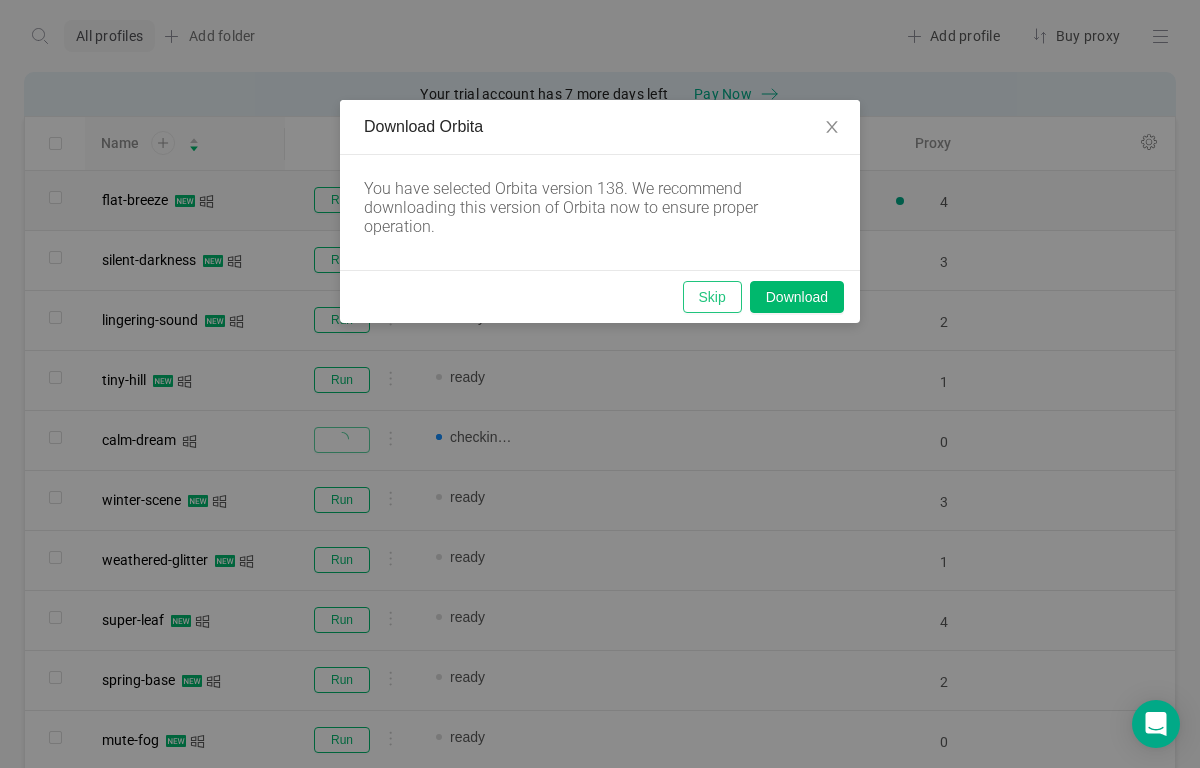 click on "Skip" at bounding box center [712, 297] 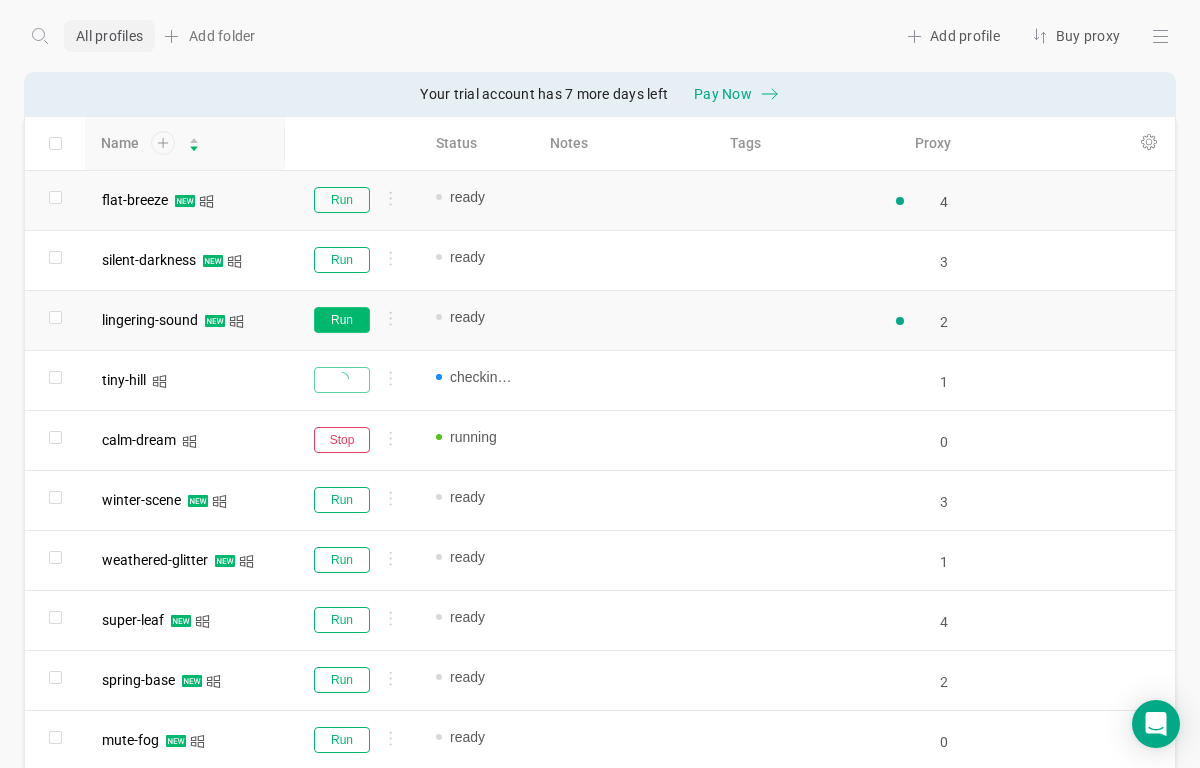 click on "Run" at bounding box center (342, 320) 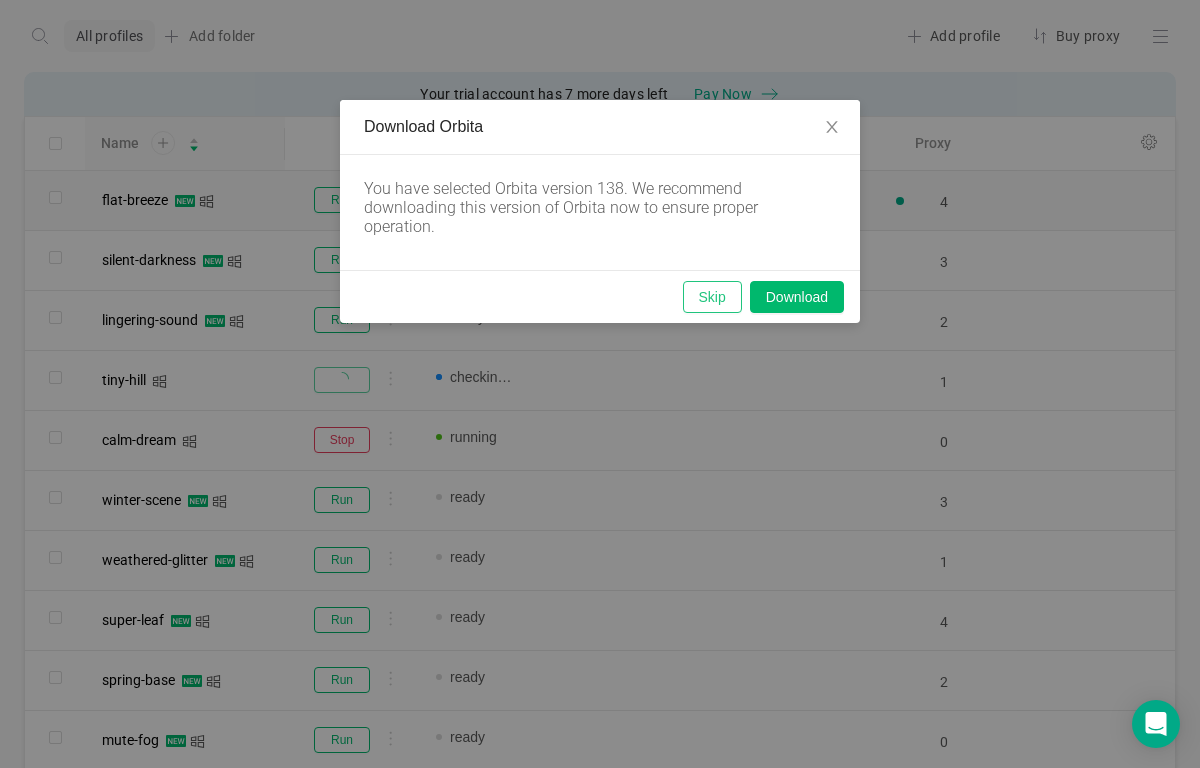 click on "Skip" at bounding box center [712, 297] 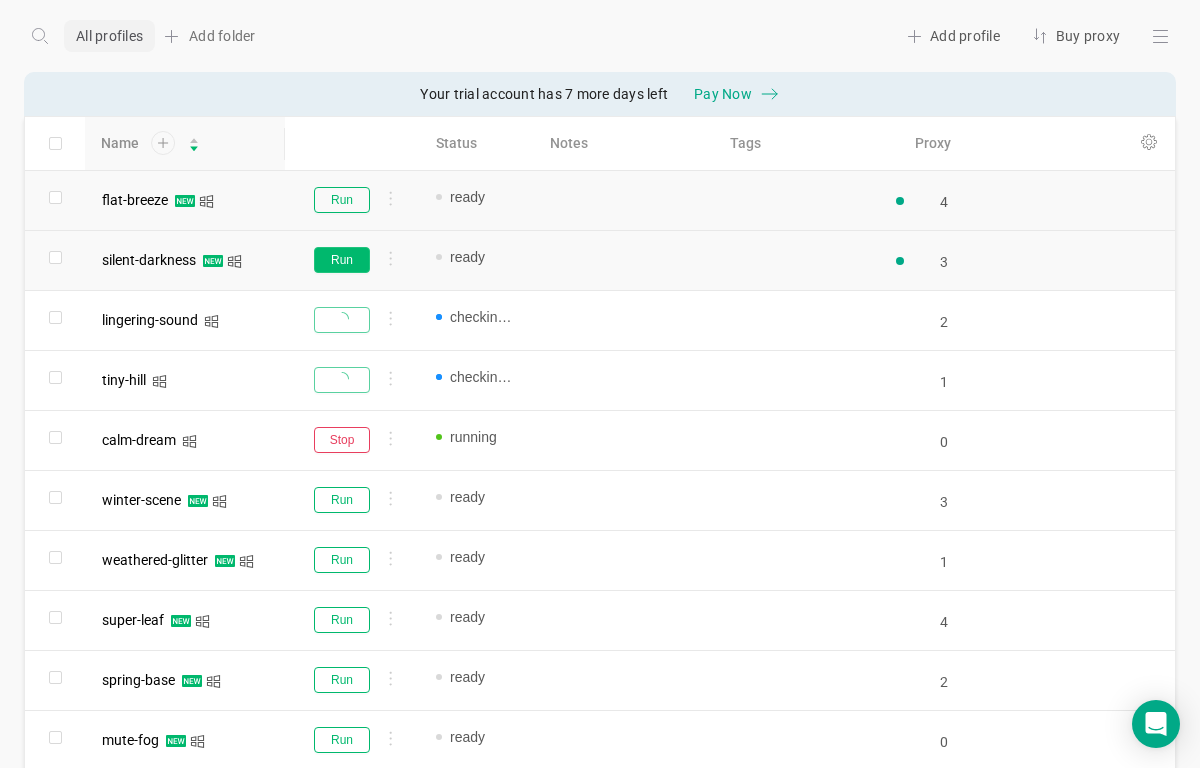 click on "Run" at bounding box center [342, 260] 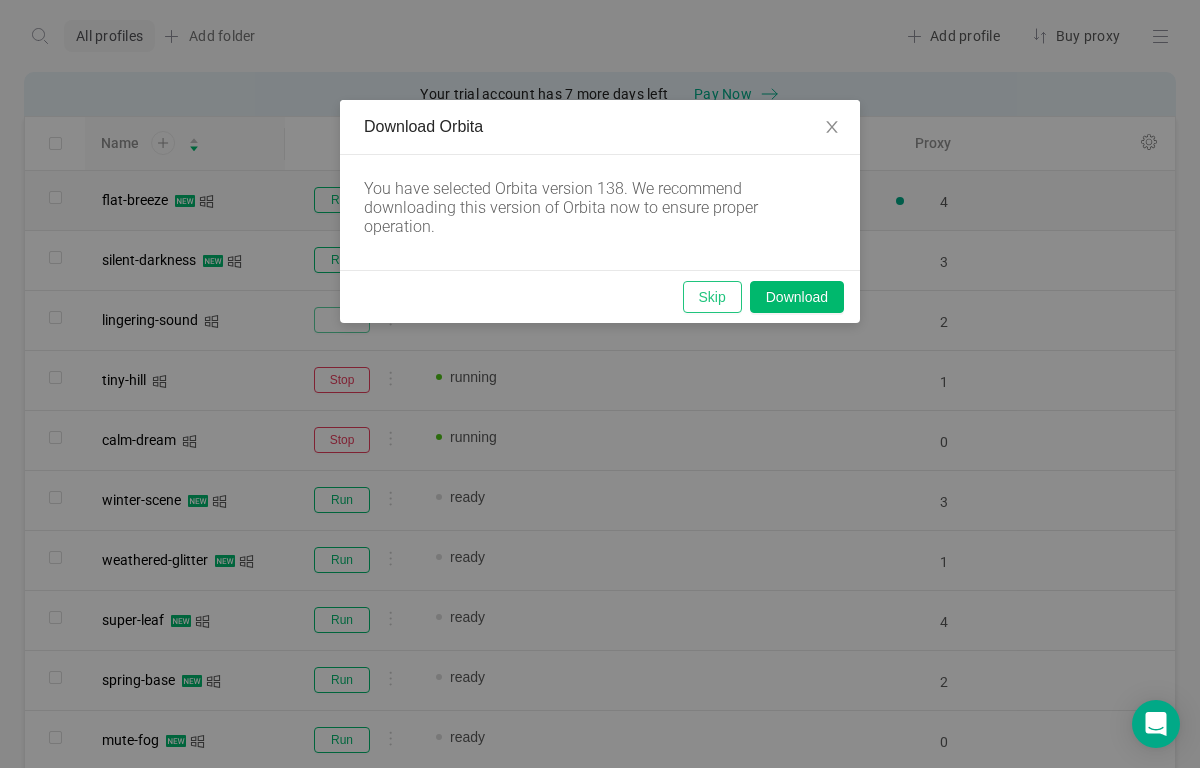 click on "Skip" at bounding box center (712, 297) 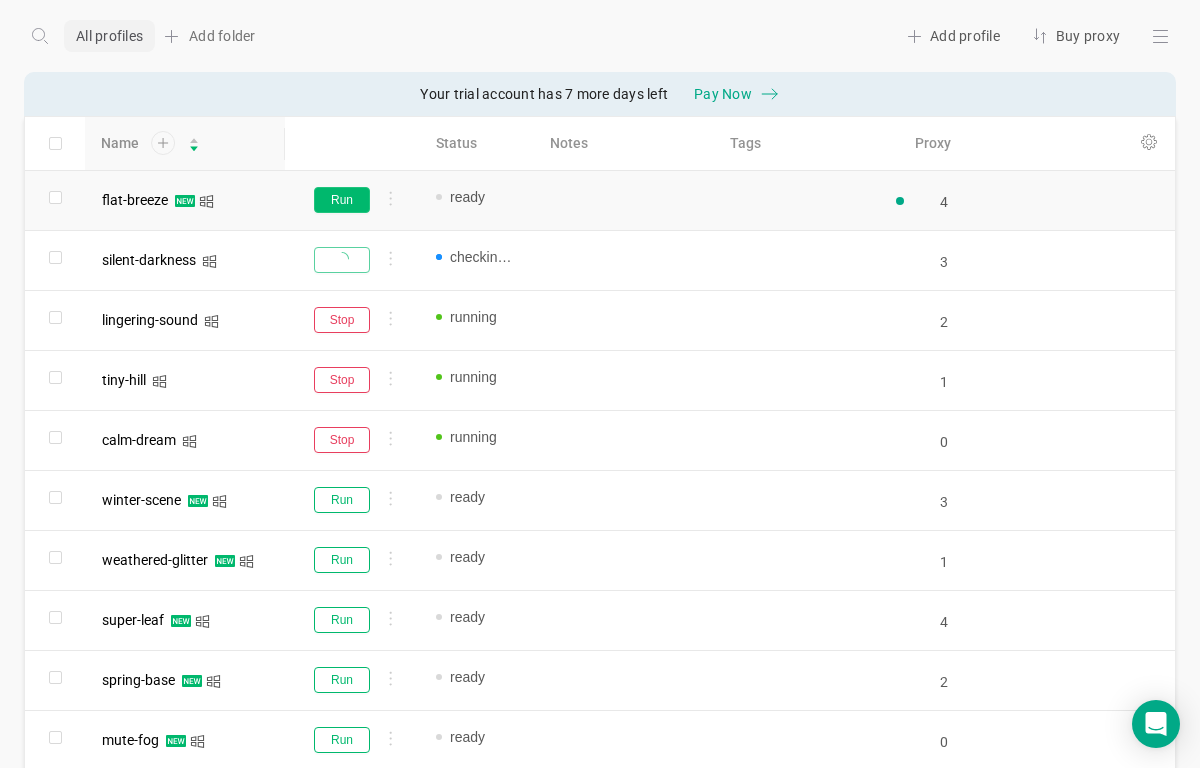 click on "Run" at bounding box center (342, 200) 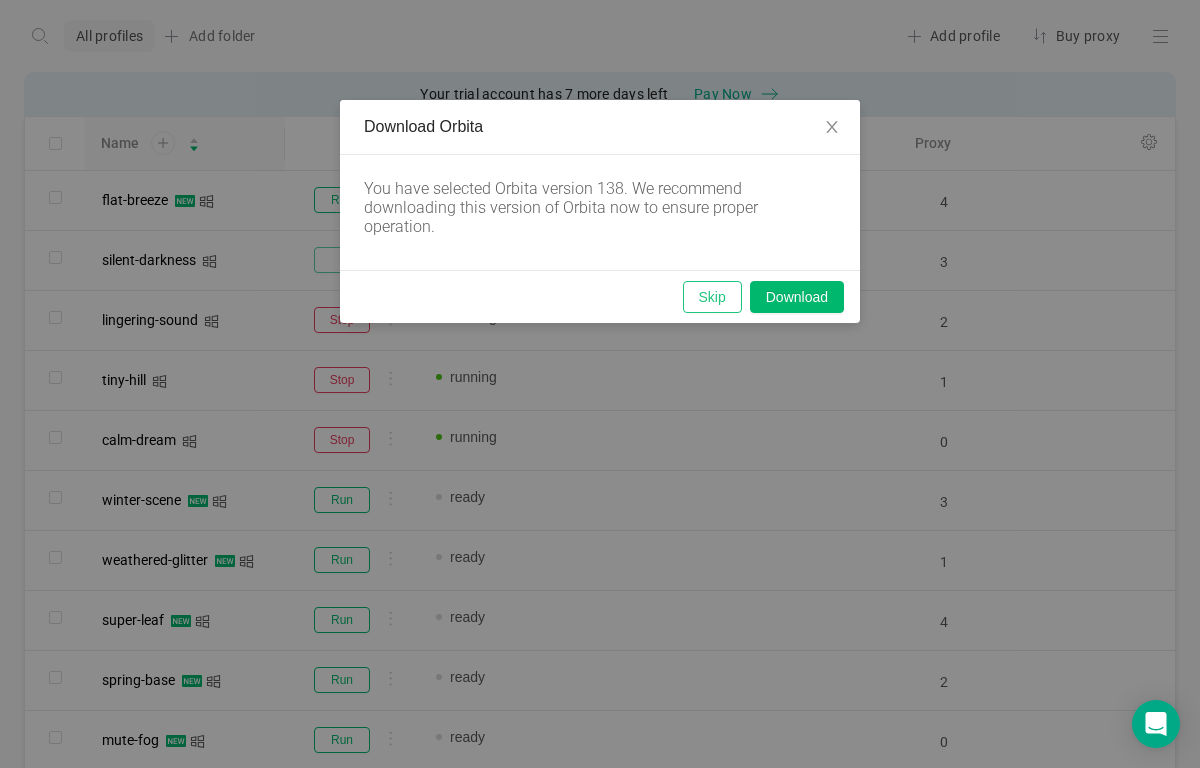 click on "Skip" at bounding box center (712, 297) 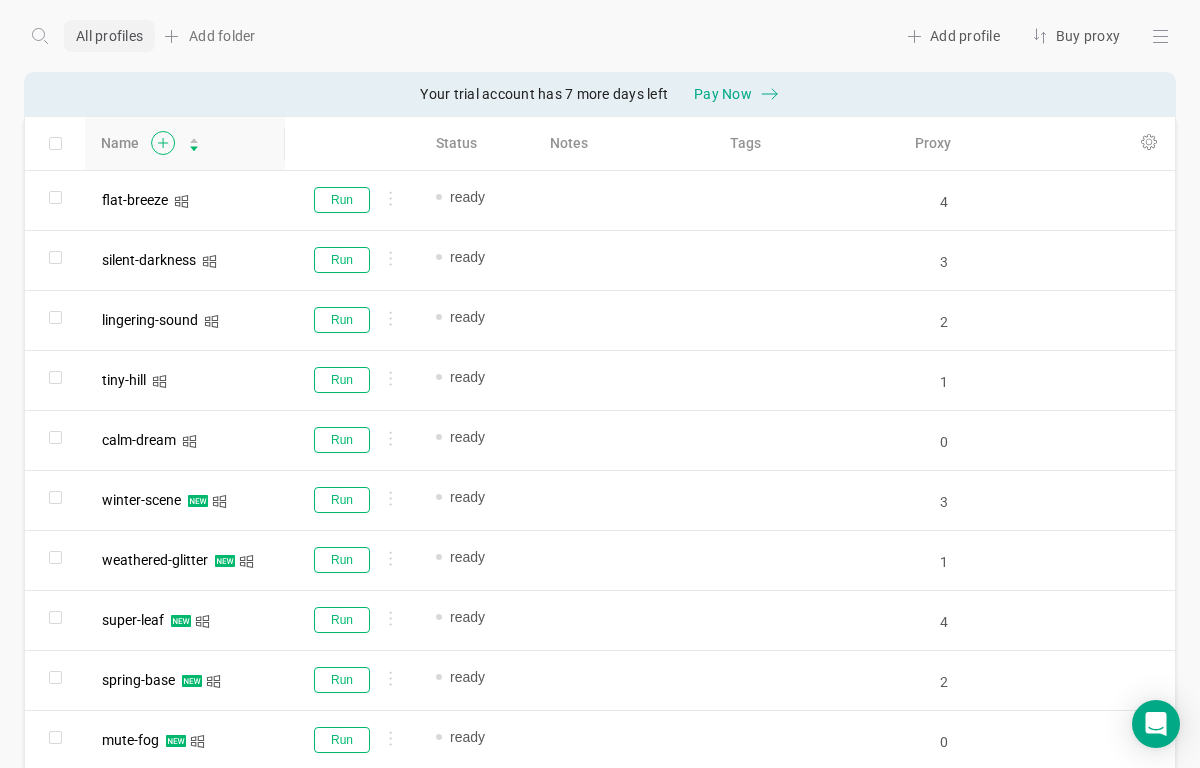 click 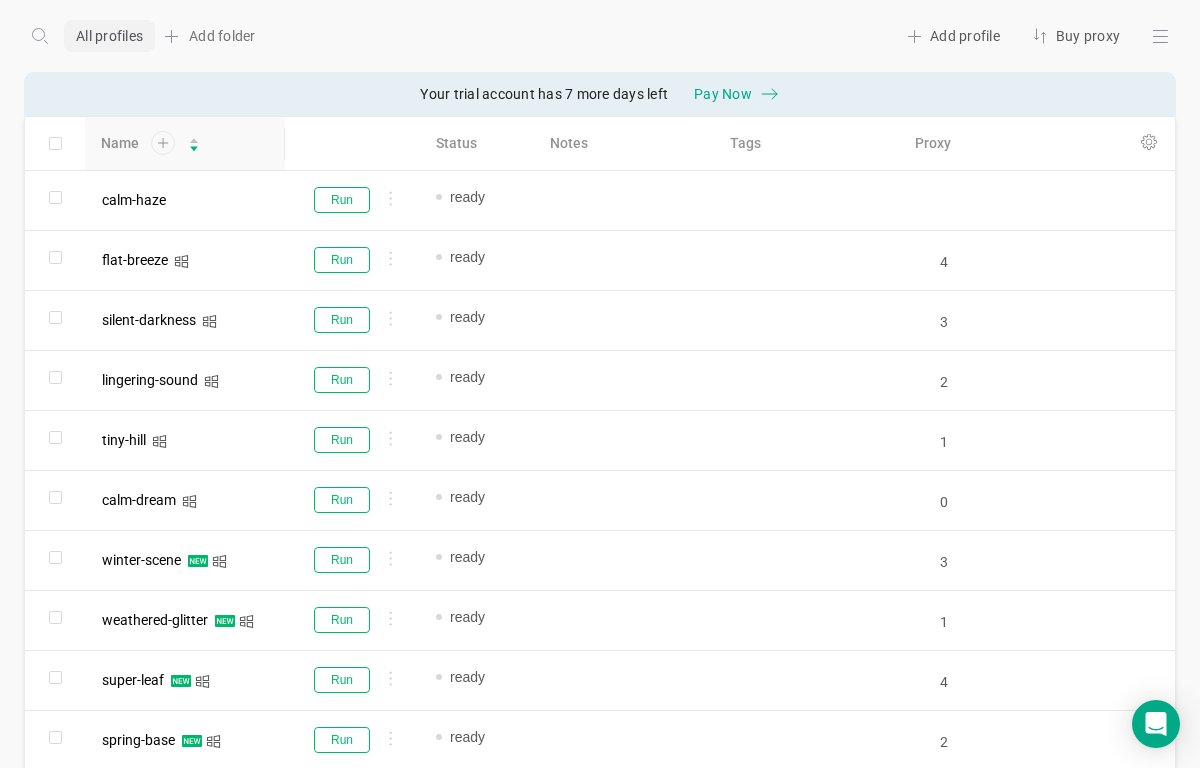 click 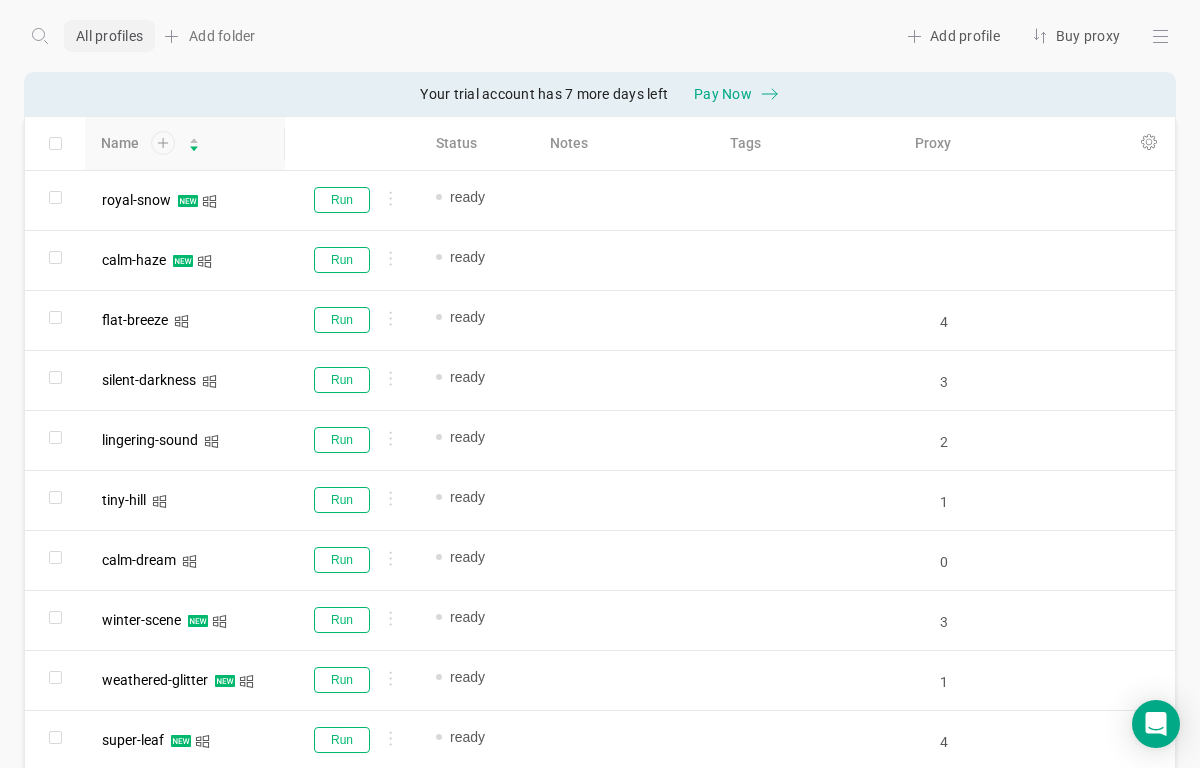 click 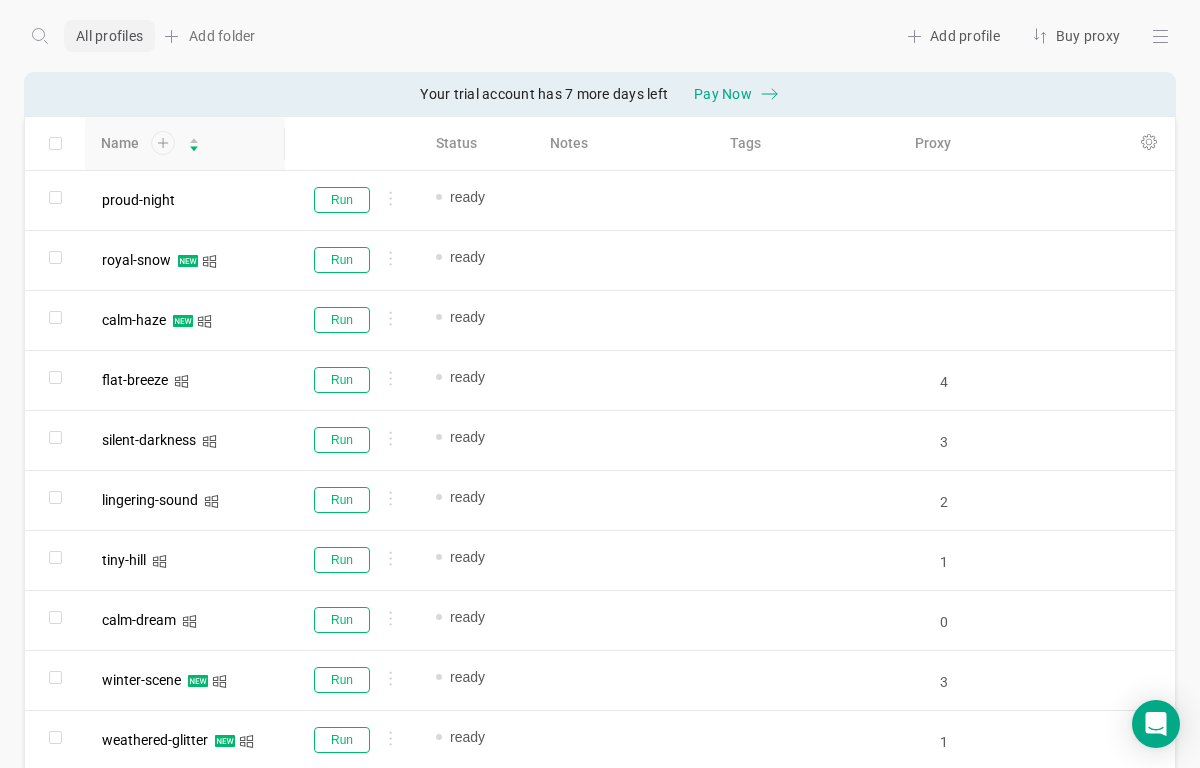 click 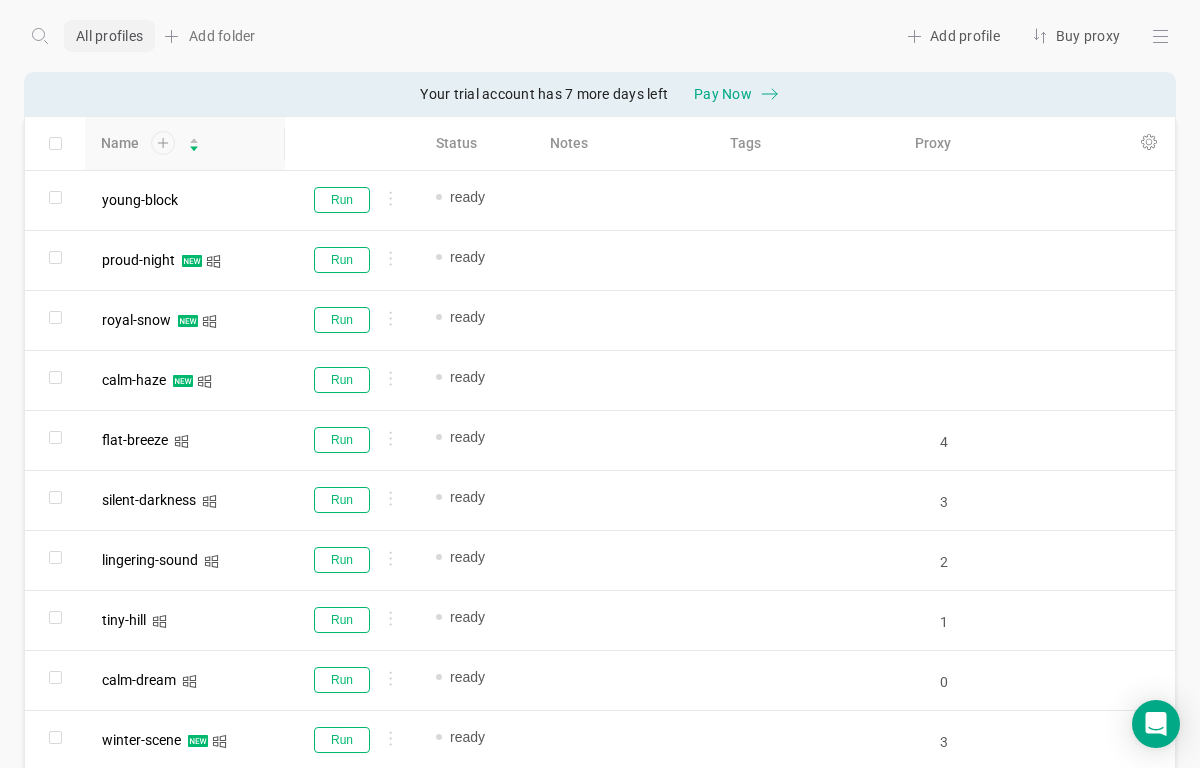 click 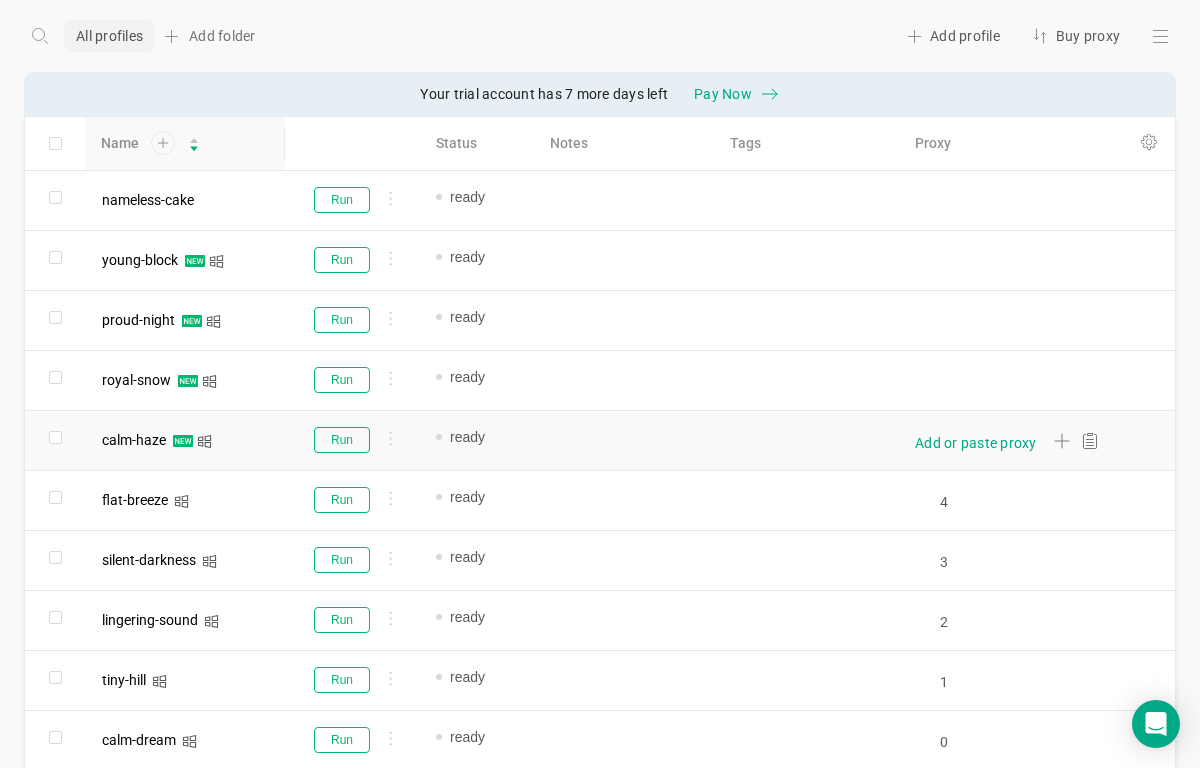 click on "Add or paste proxy" at bounding box center (976, 443) 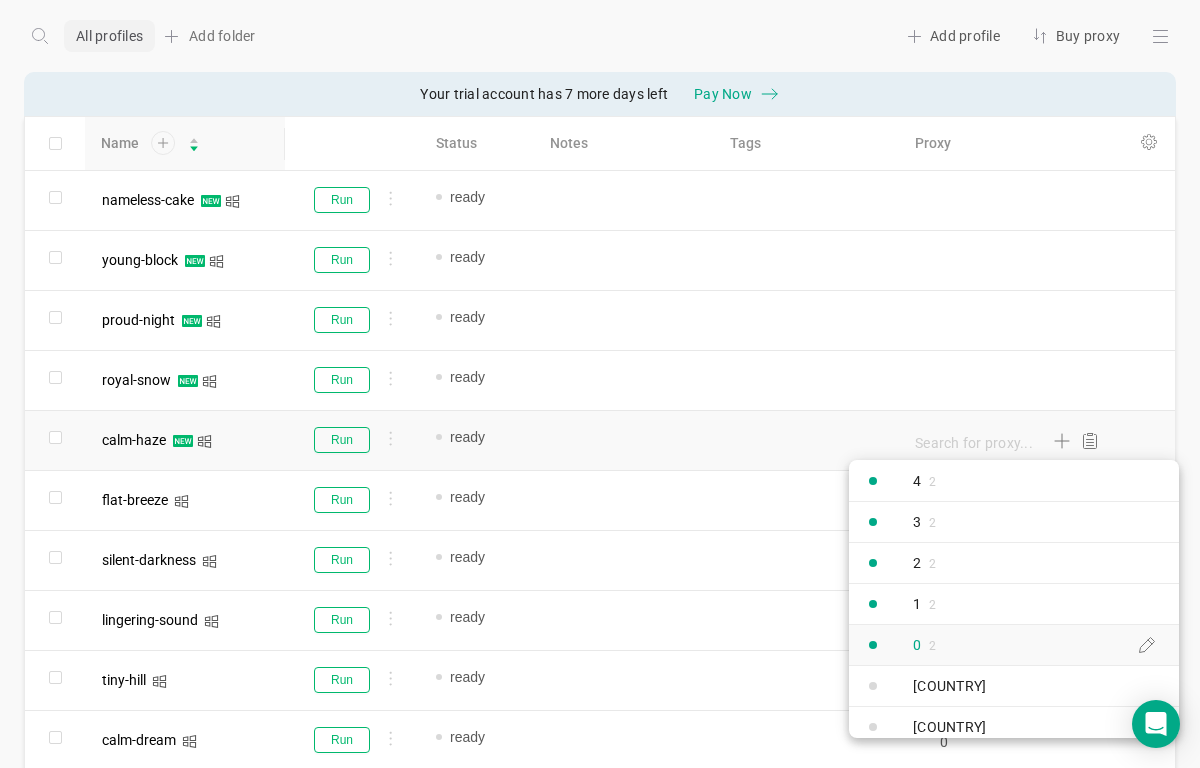 click on "0 2" at bounding box center [900, 645] 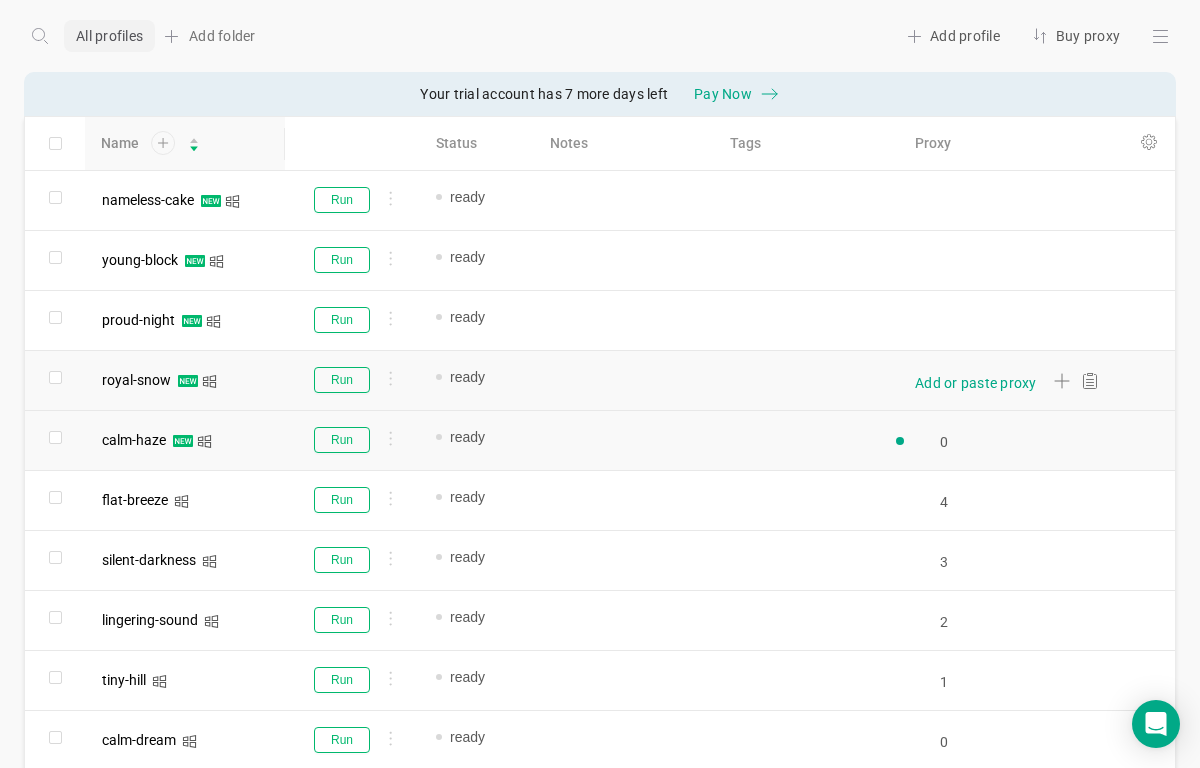 click on "Add or paste proxy" at bounding box center [976, 383] 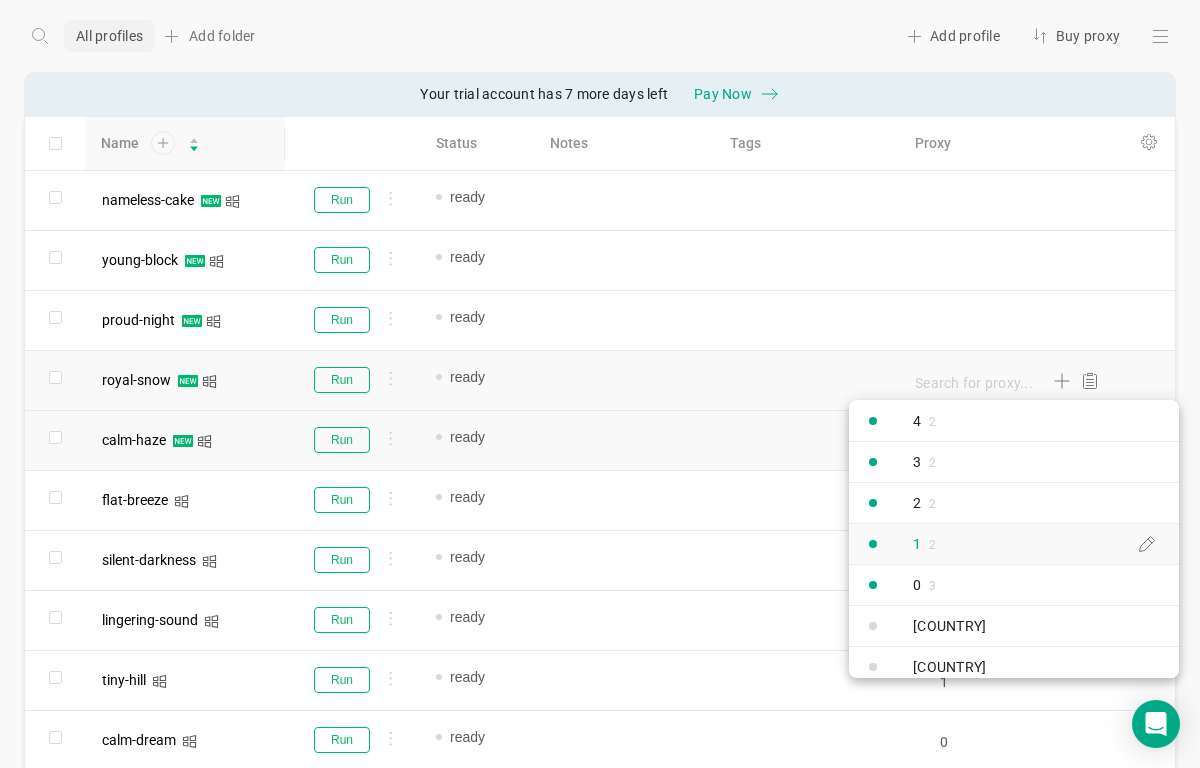 click on "2" at bounding box center [932, 544] 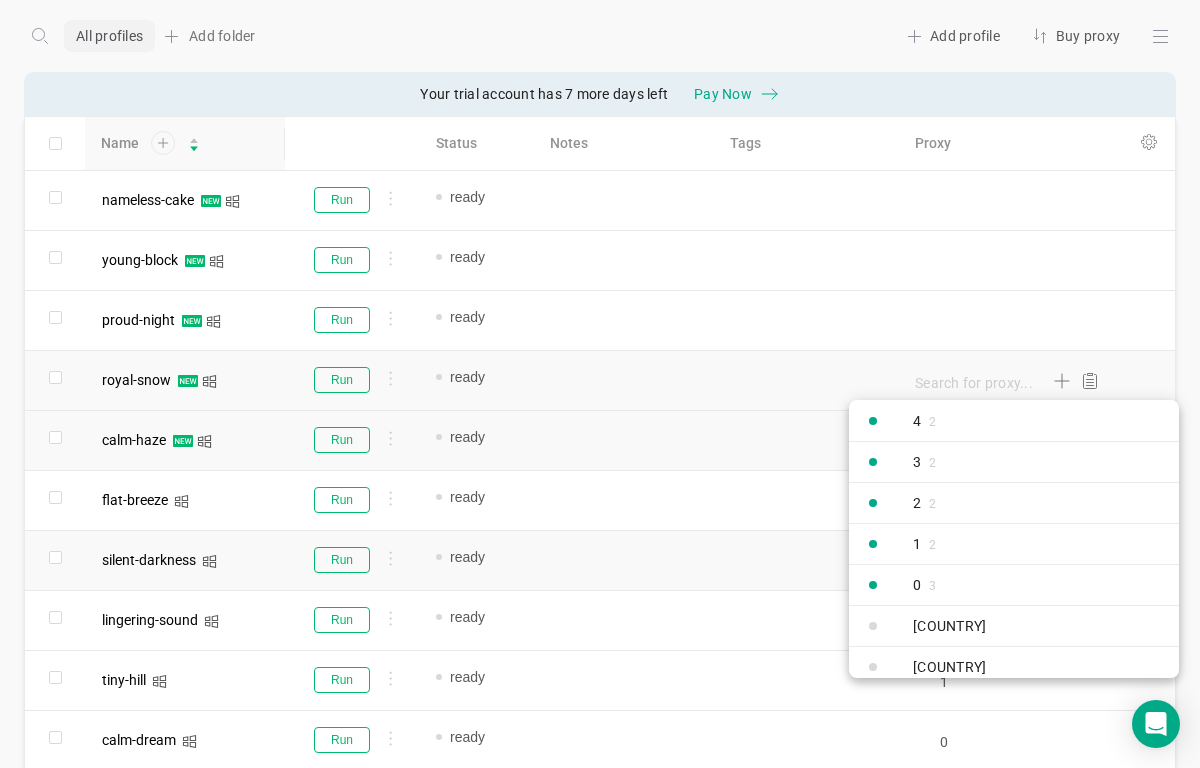 type on "1" 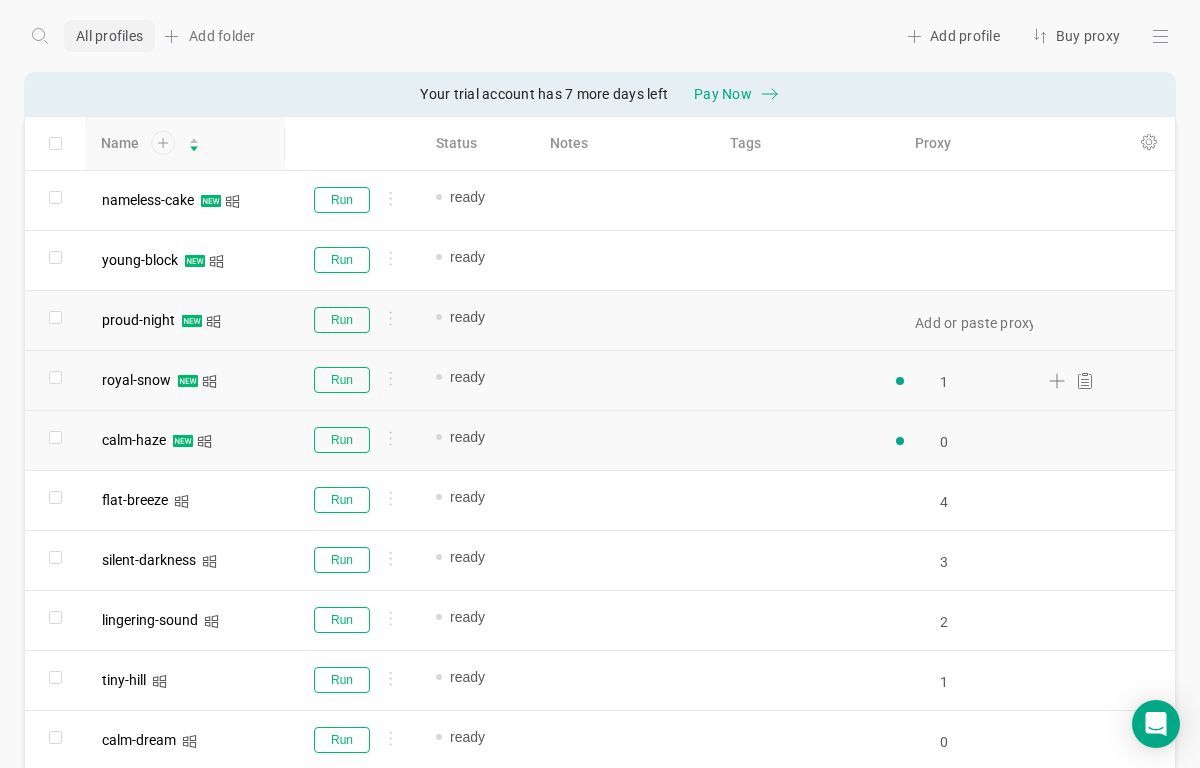 click on "Add or paste proxy" at bounding box center (962, 321) 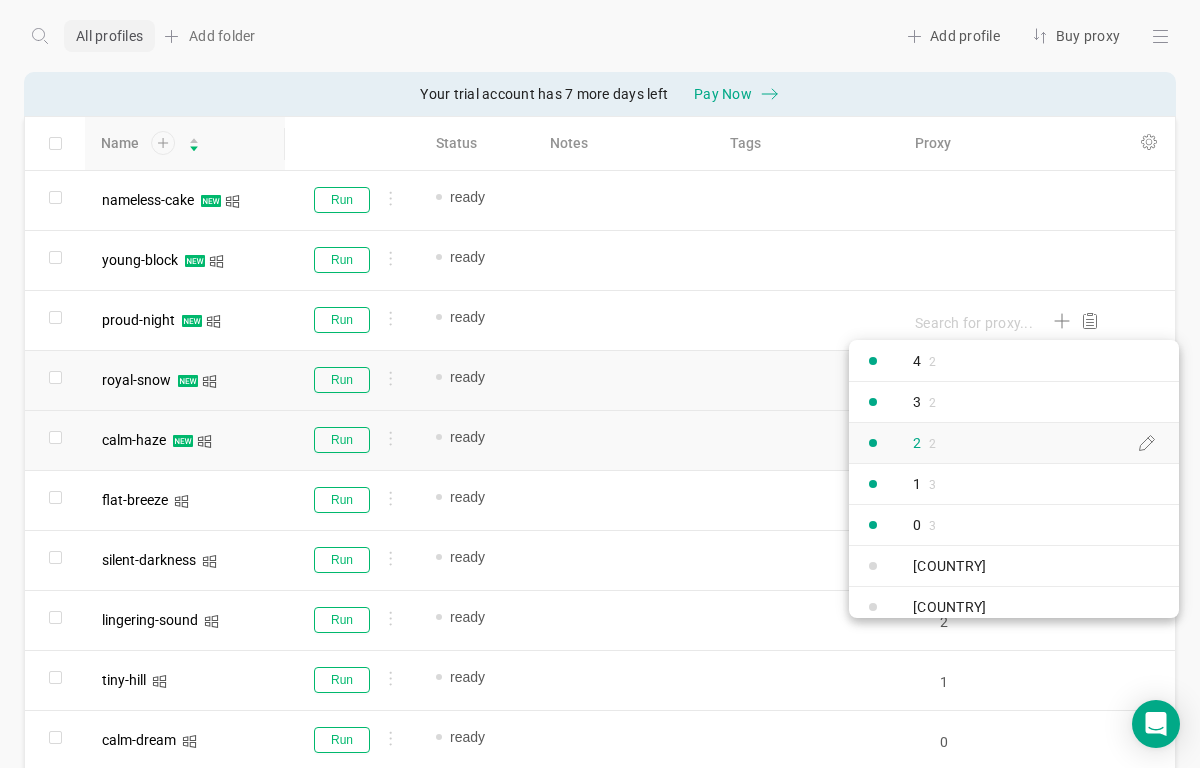 click on "2 2" at bounding box center [900, 443] 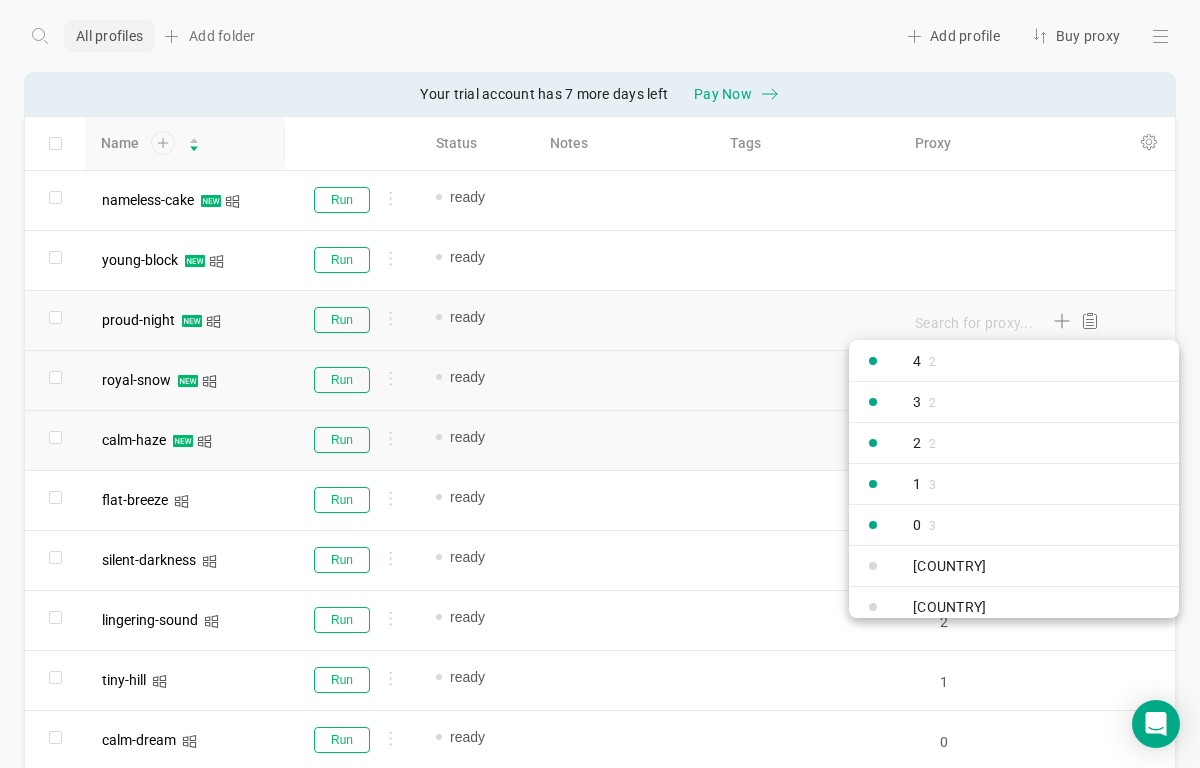 type on "2" 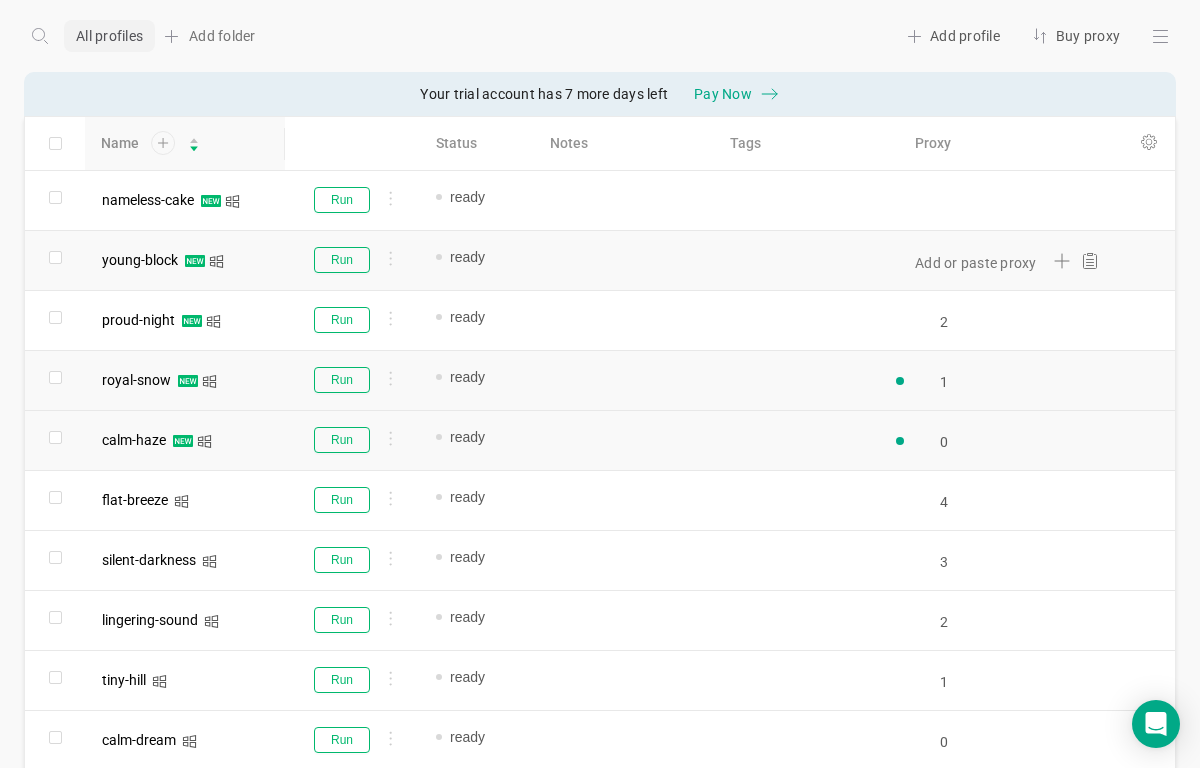 click on "Add or paste proxy" at bounding box center (995, 260) 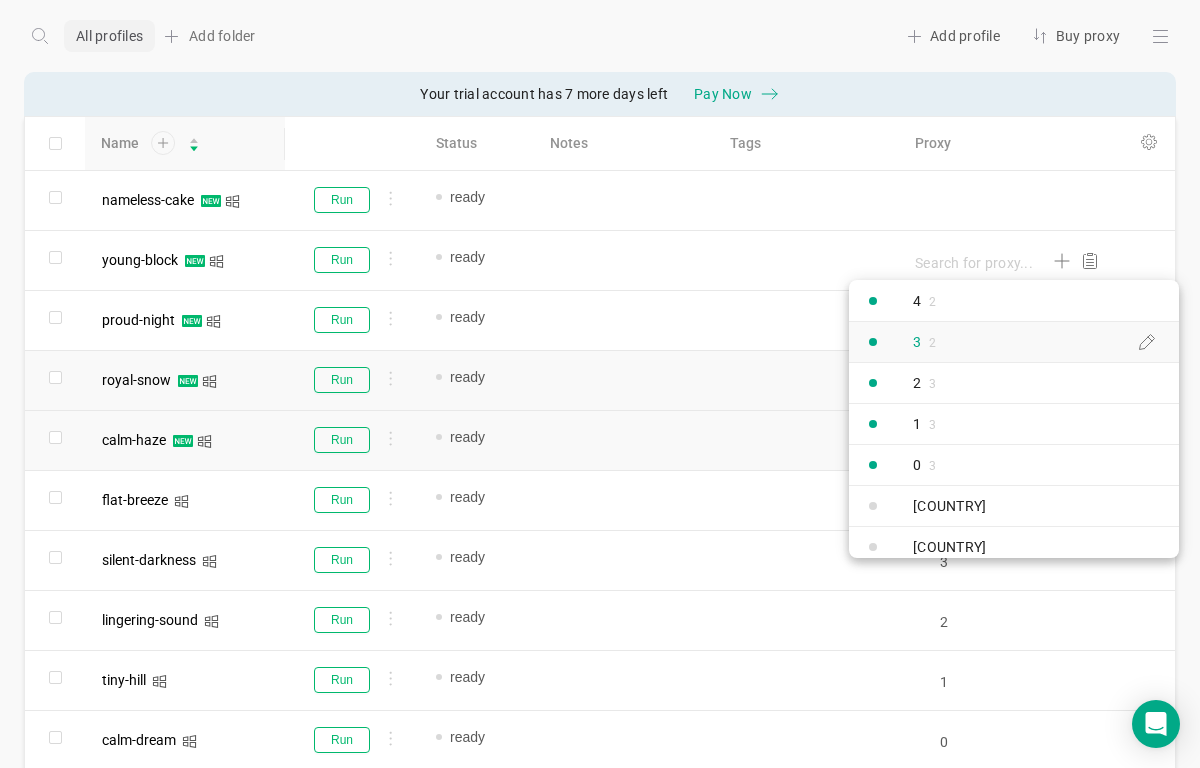 click on "2" at bounding box center [932, 342] 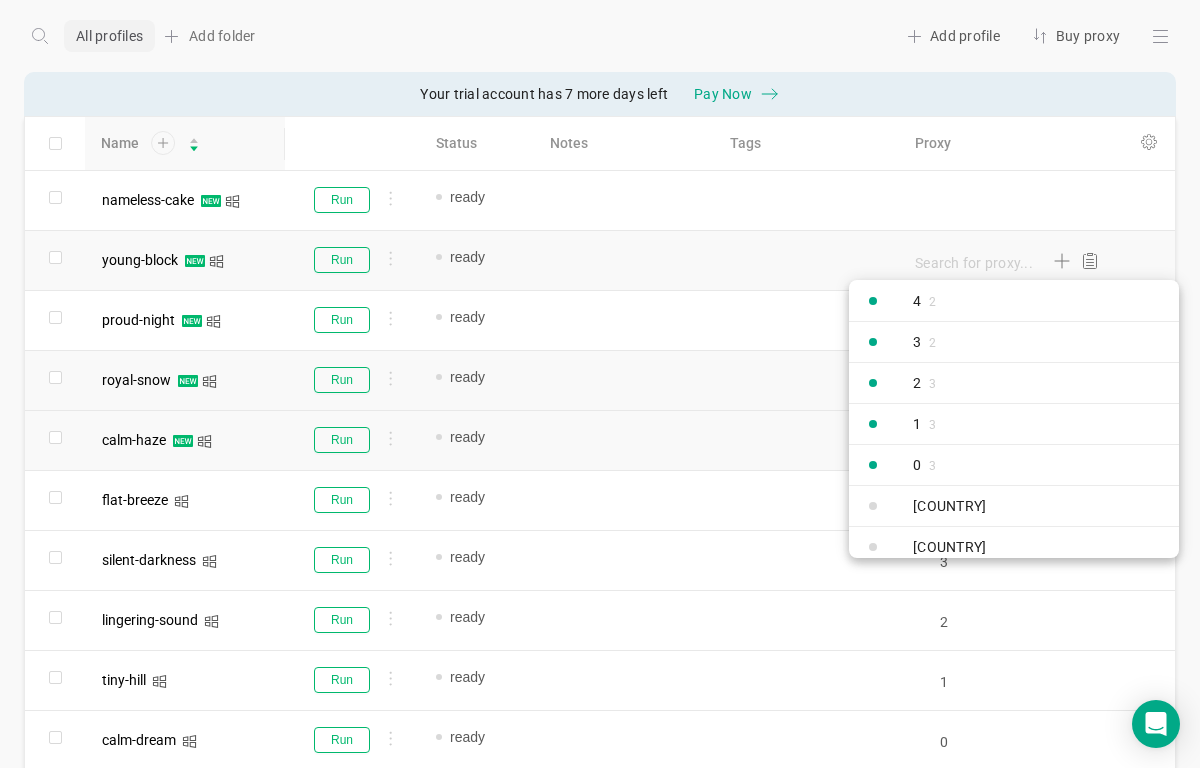 type on "3" 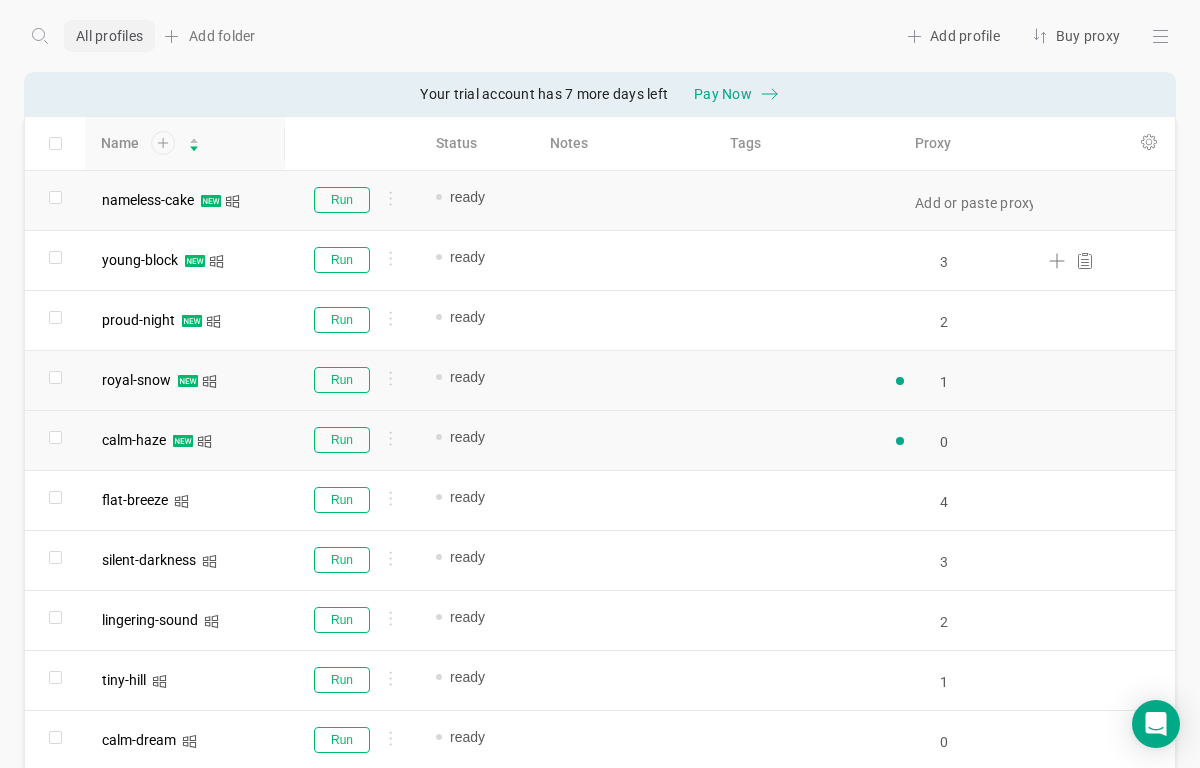 click on "Add or paste proxy" at bounding box center (970, 200) 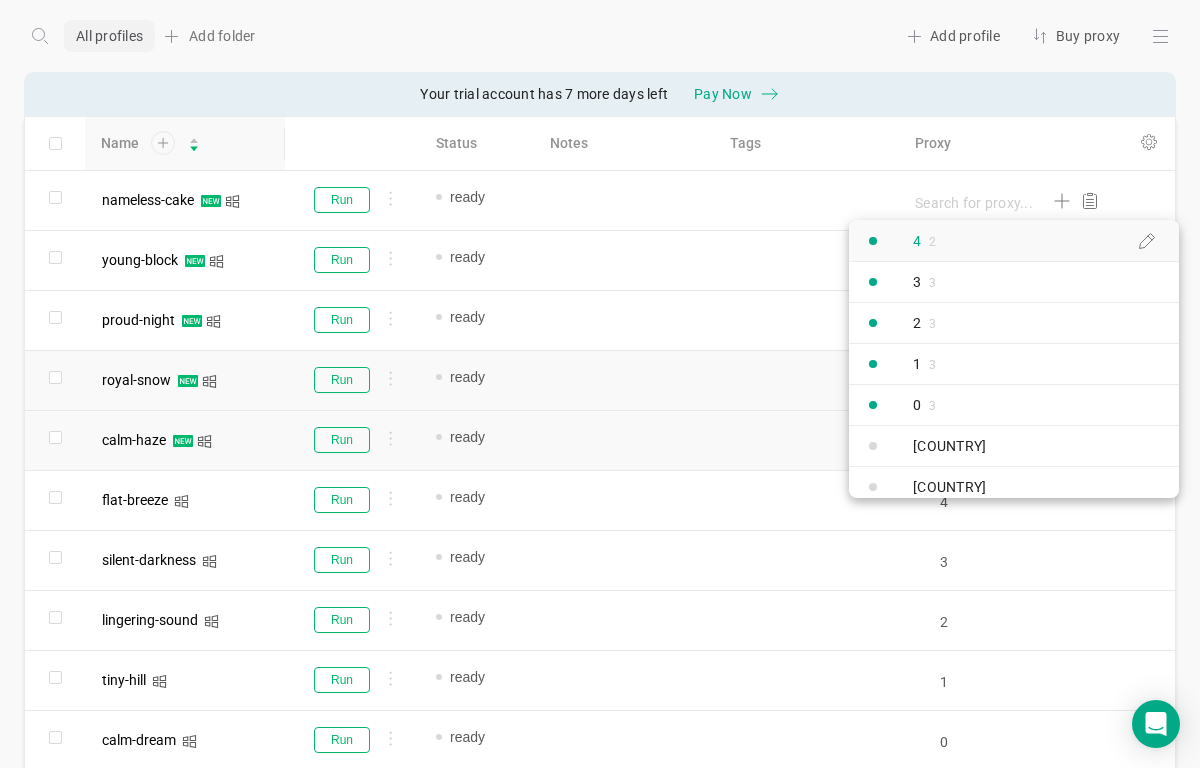 click on "4 2" at bounding box center (900, 241) 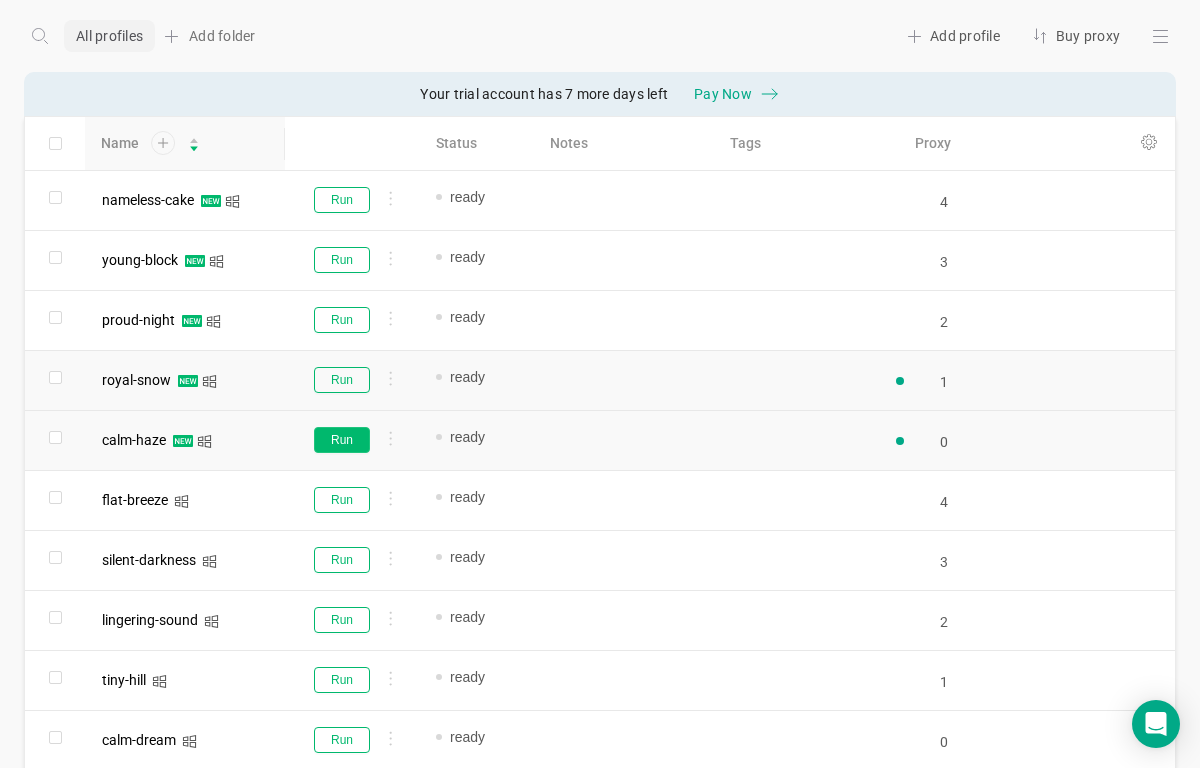 click on "Run" at bounding box center (342, 440) 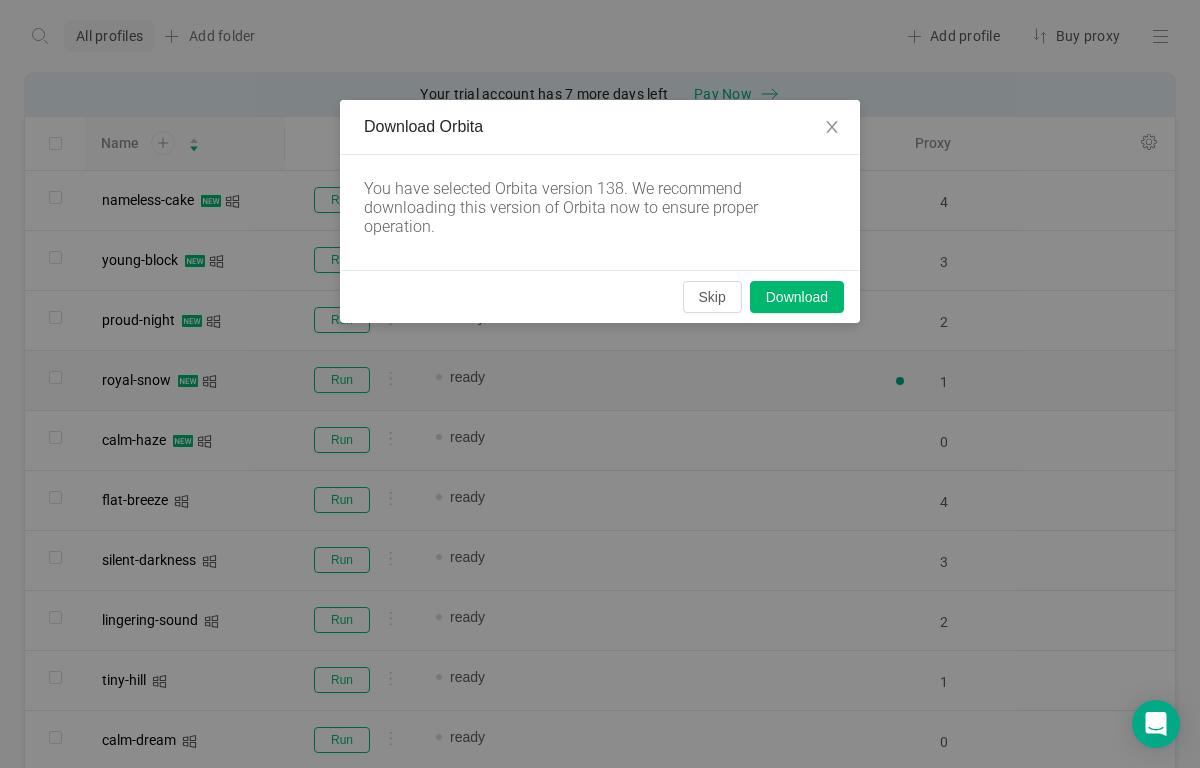 click on "Skip Download" at bounding box center (600, 296) 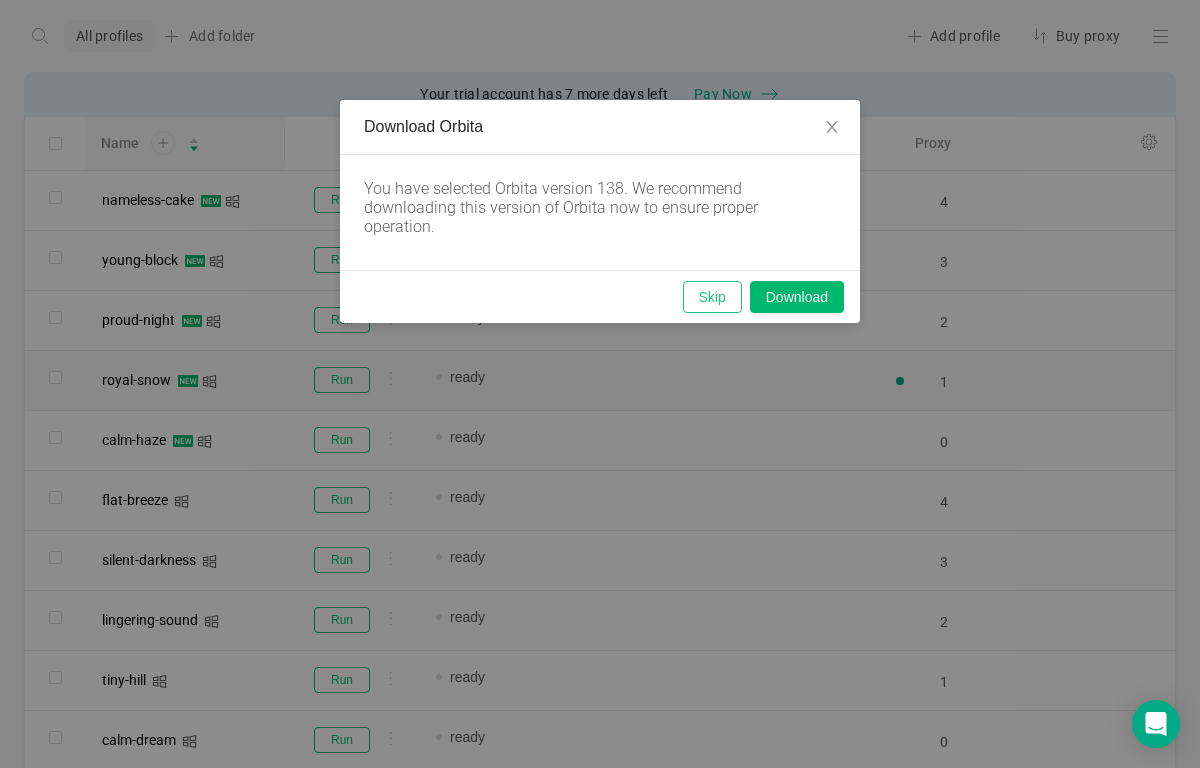 click on "Skip" at bounding box center (712, 297) 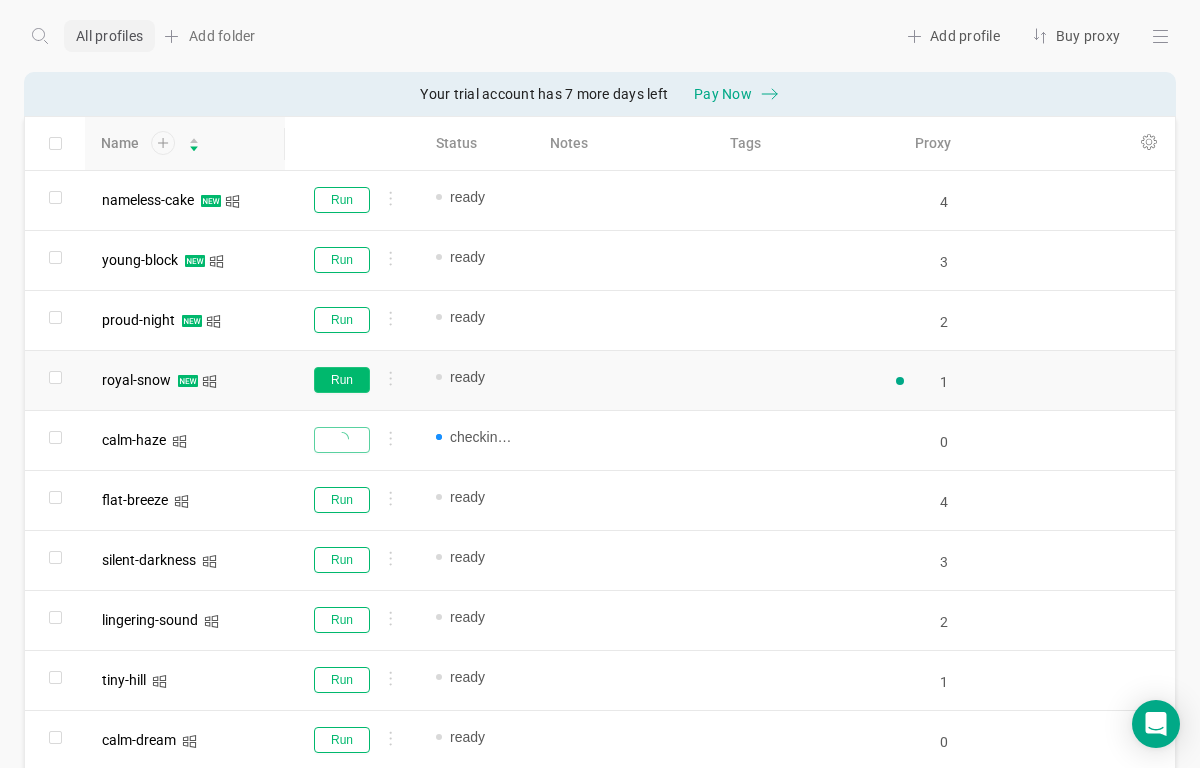 click on "Run" at bounding box center (342, 380) 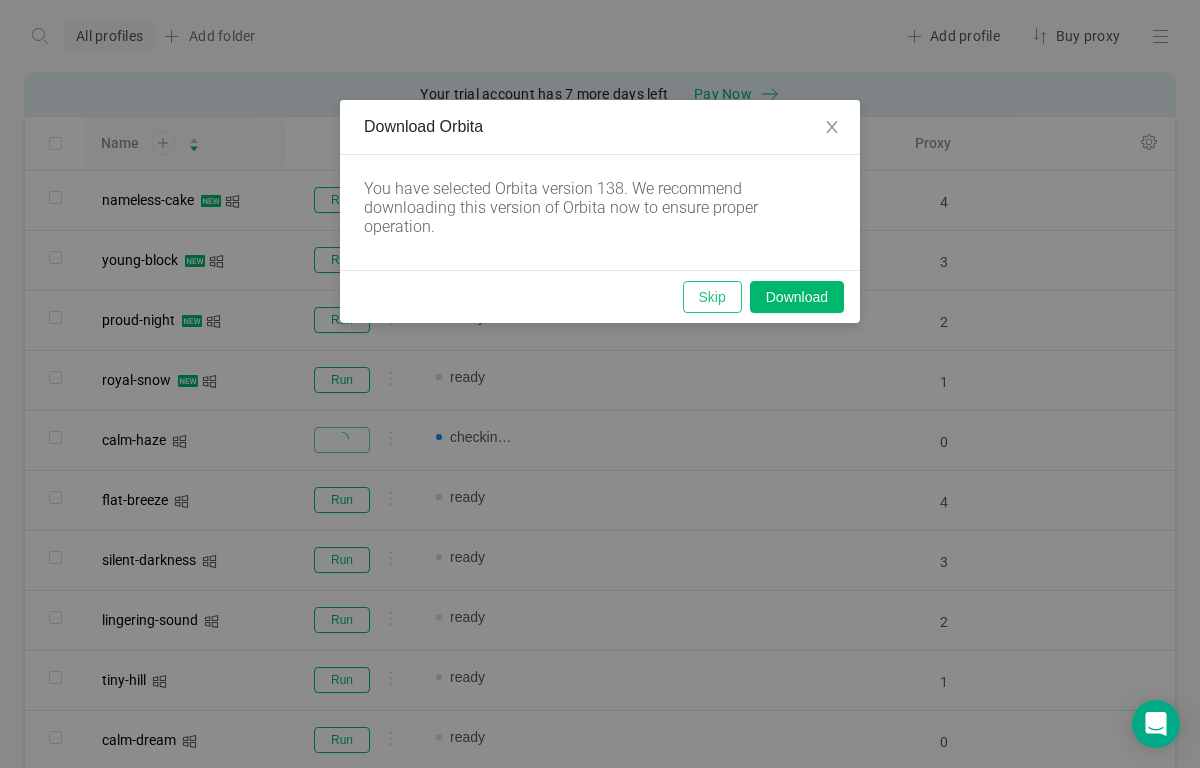 click on "Skip" at bounding box center (712, 297) 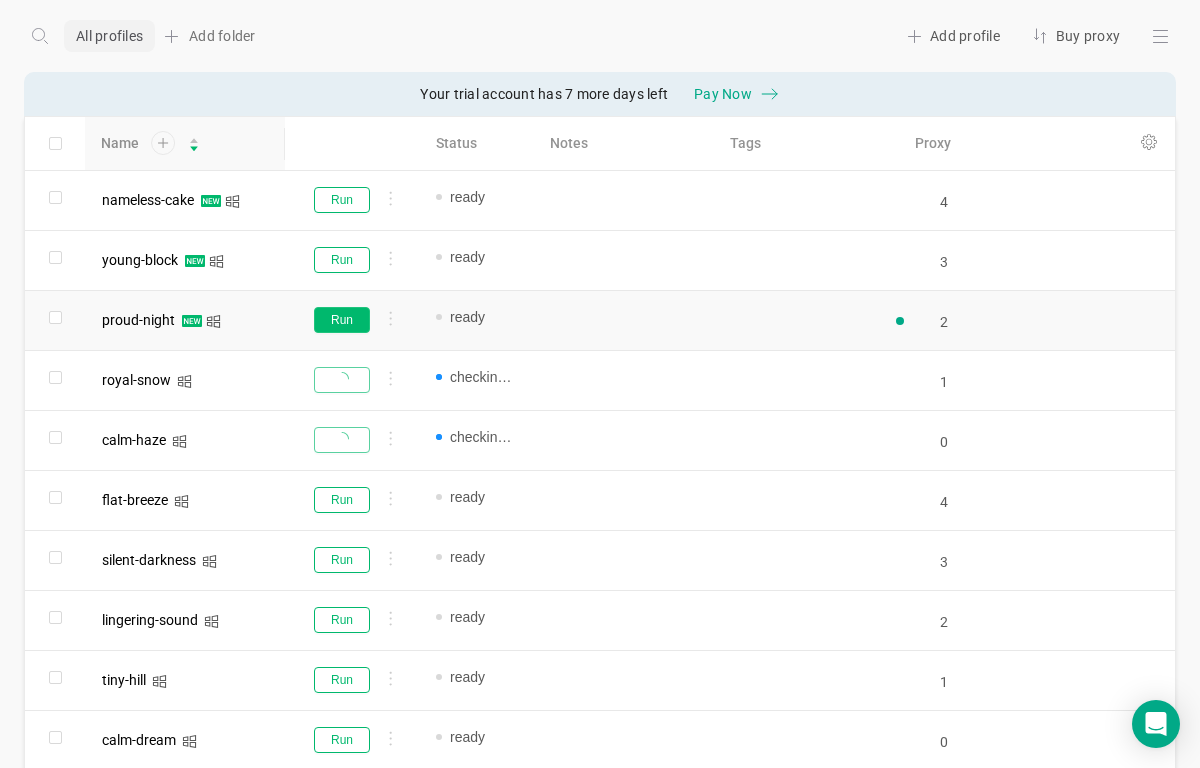 click on "Run" at bounding box center (342, 320) 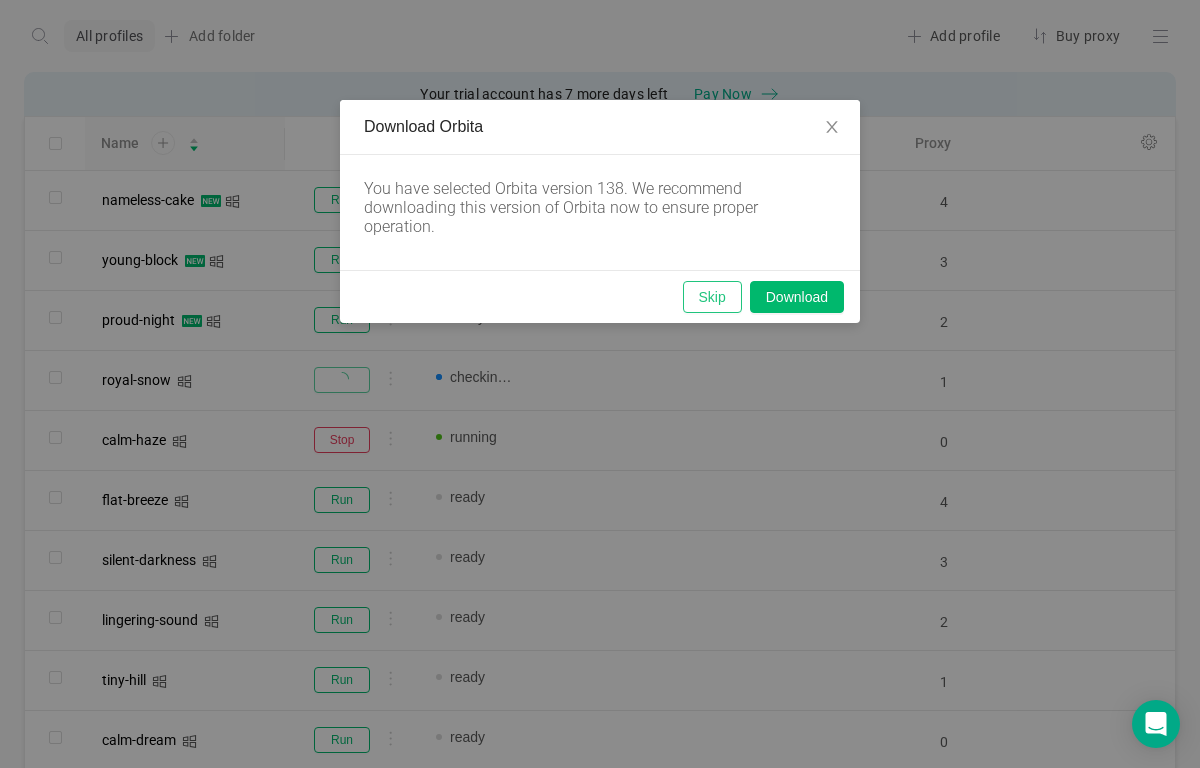 click on "Skip" at bounding box center (712, 297) 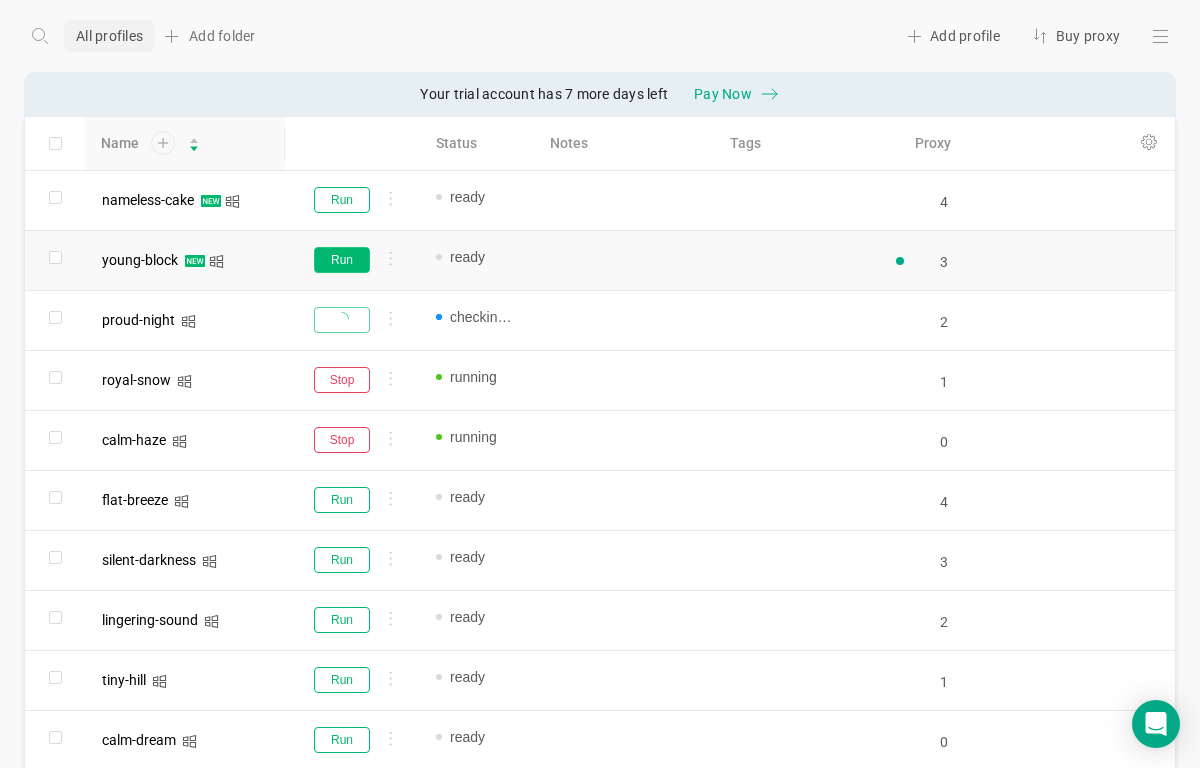 click on "Run" at bounding box center (342, 260) 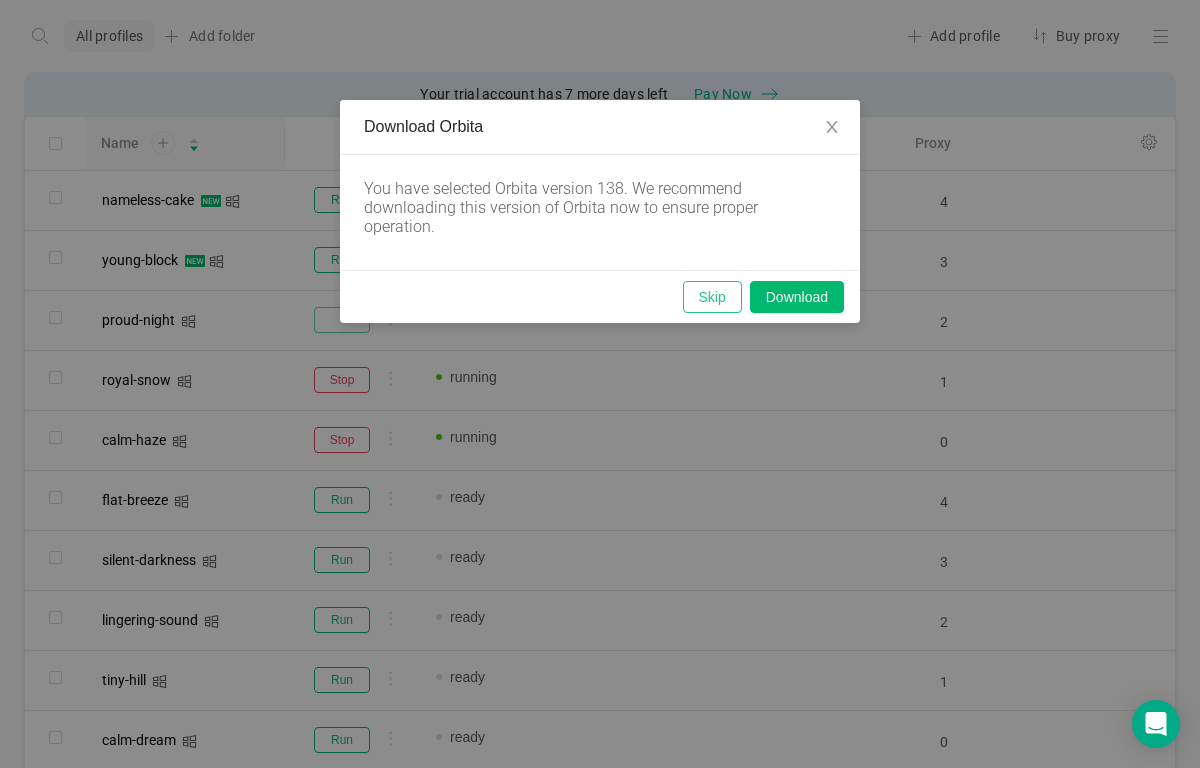 click on "Skip" at bounding box center [712, 297] 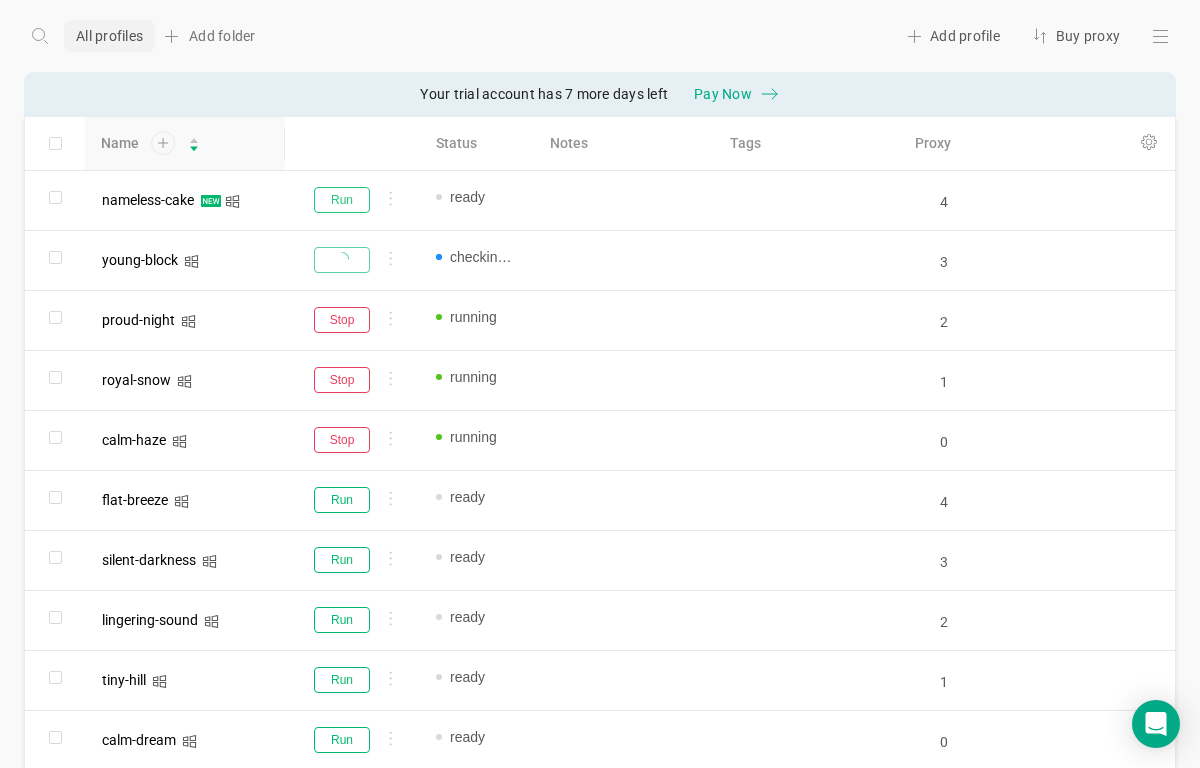 click on "Run" at bounding box center [342, 200] 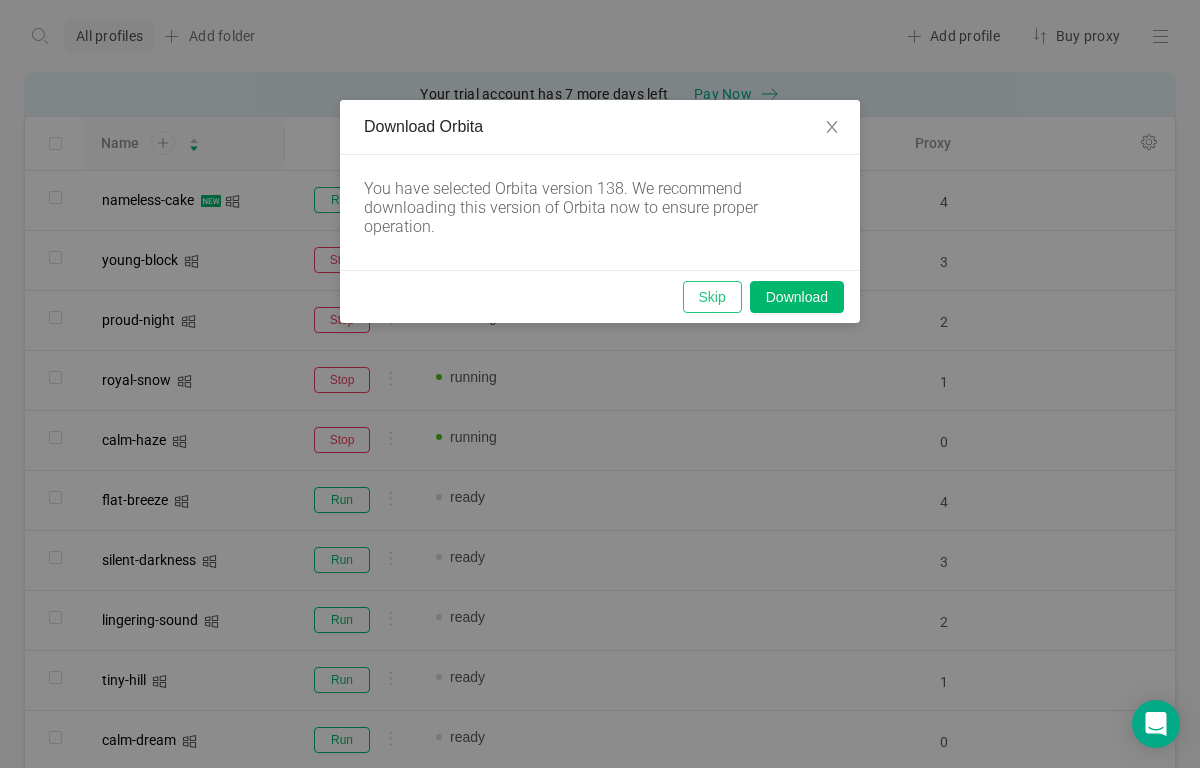 click on "Skip" at bounding box center (712, 297) 